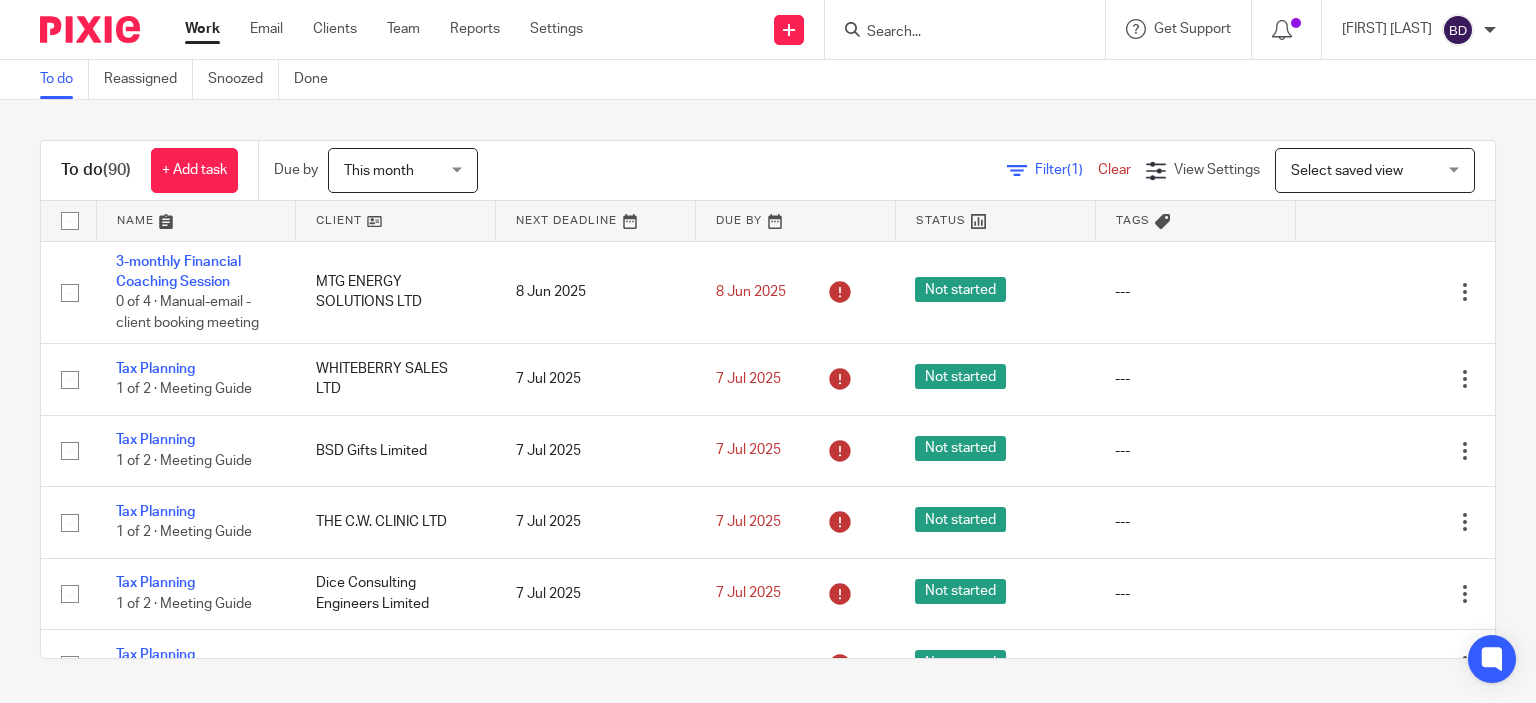 scroll, scrollTop: 0, scrollLeft: 0, axis: both 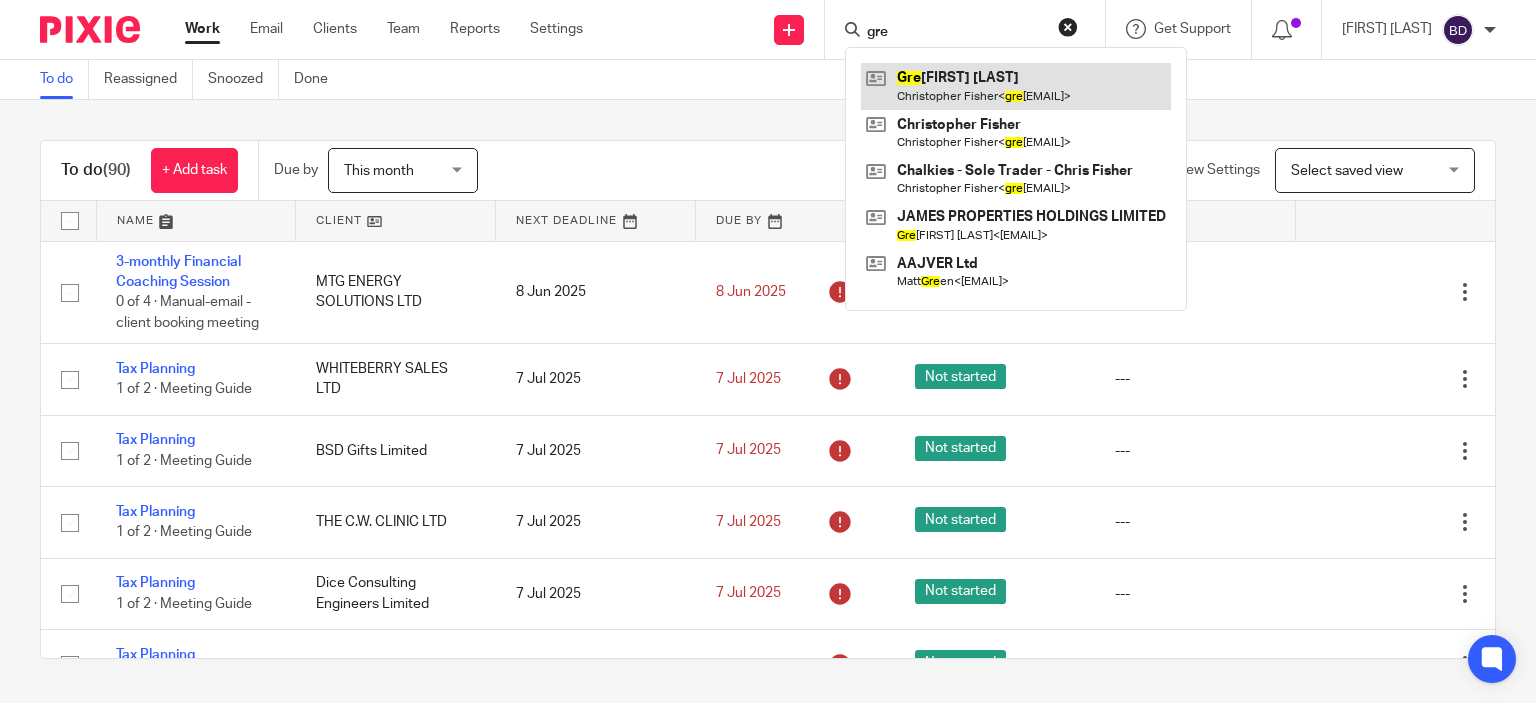 type on "gre" 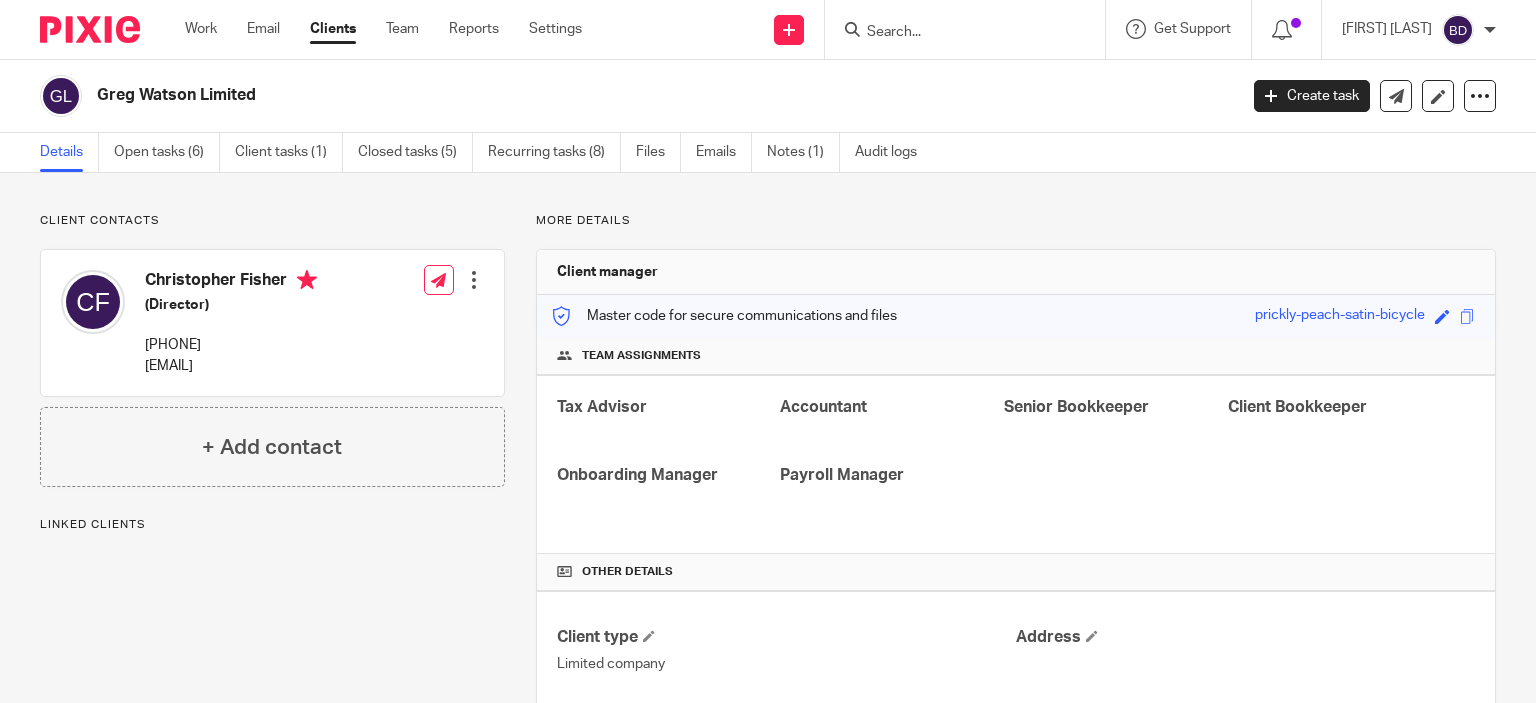 scroll, scrollTop: 0, scrollLeft: 0, axis: both 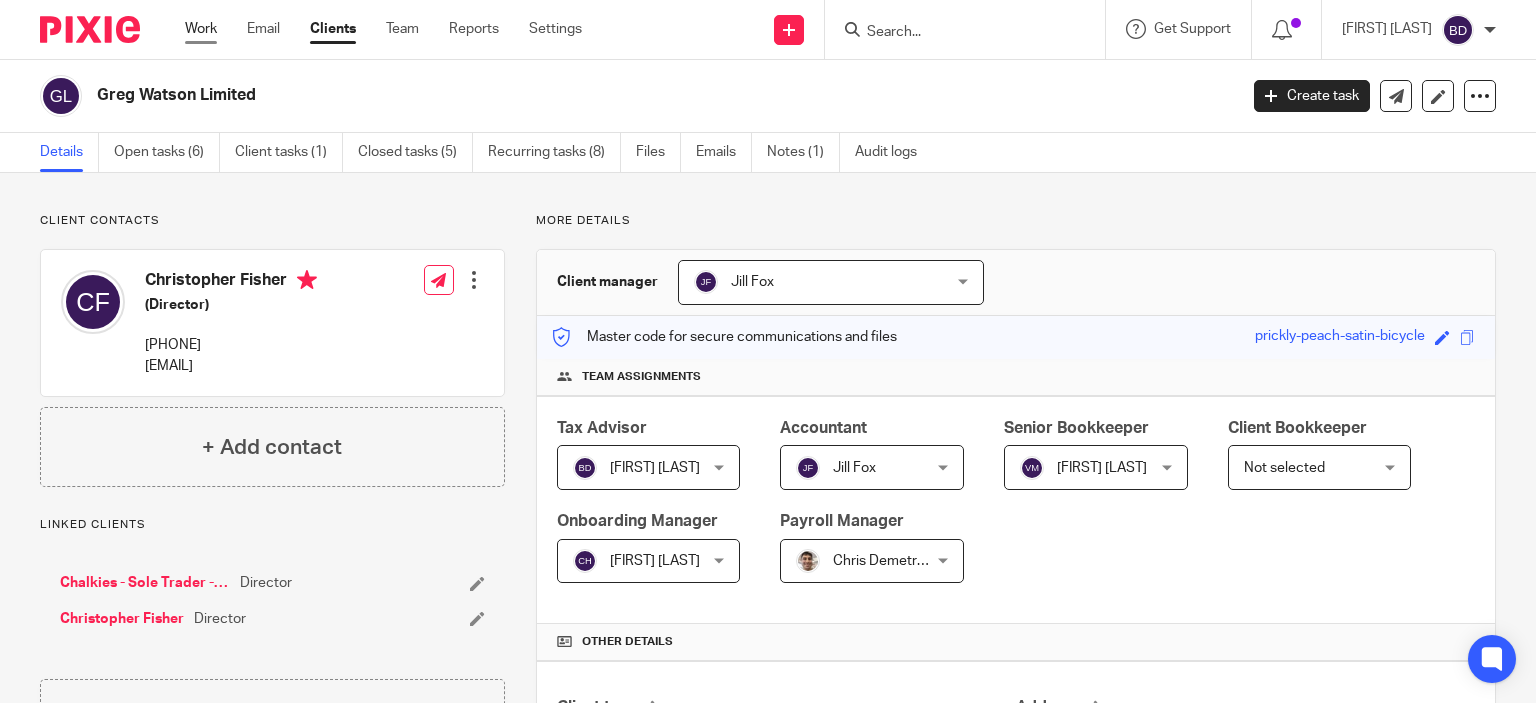click on "Work" at bounding box center (201, 29) 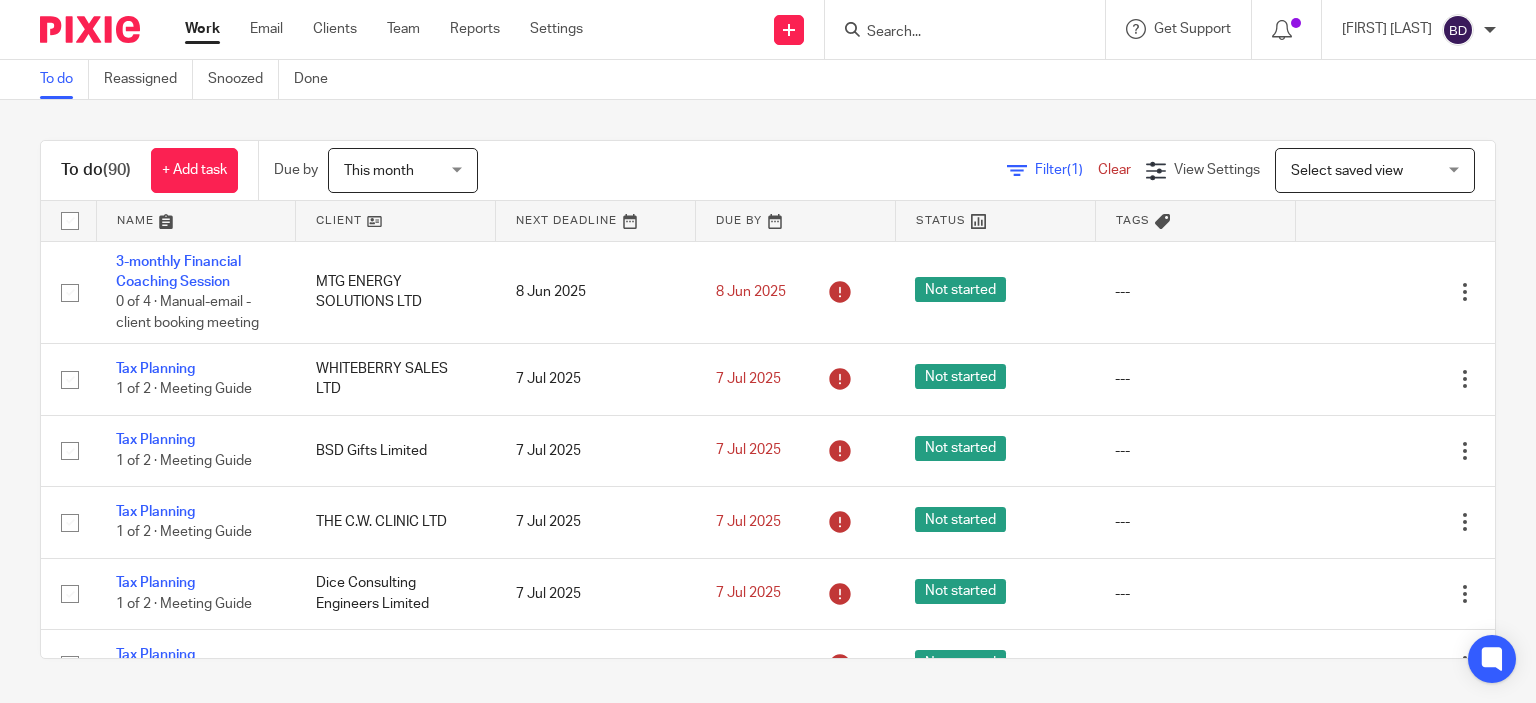 scroll, scrollTop: 0, scrollLeft: 0, axis: both 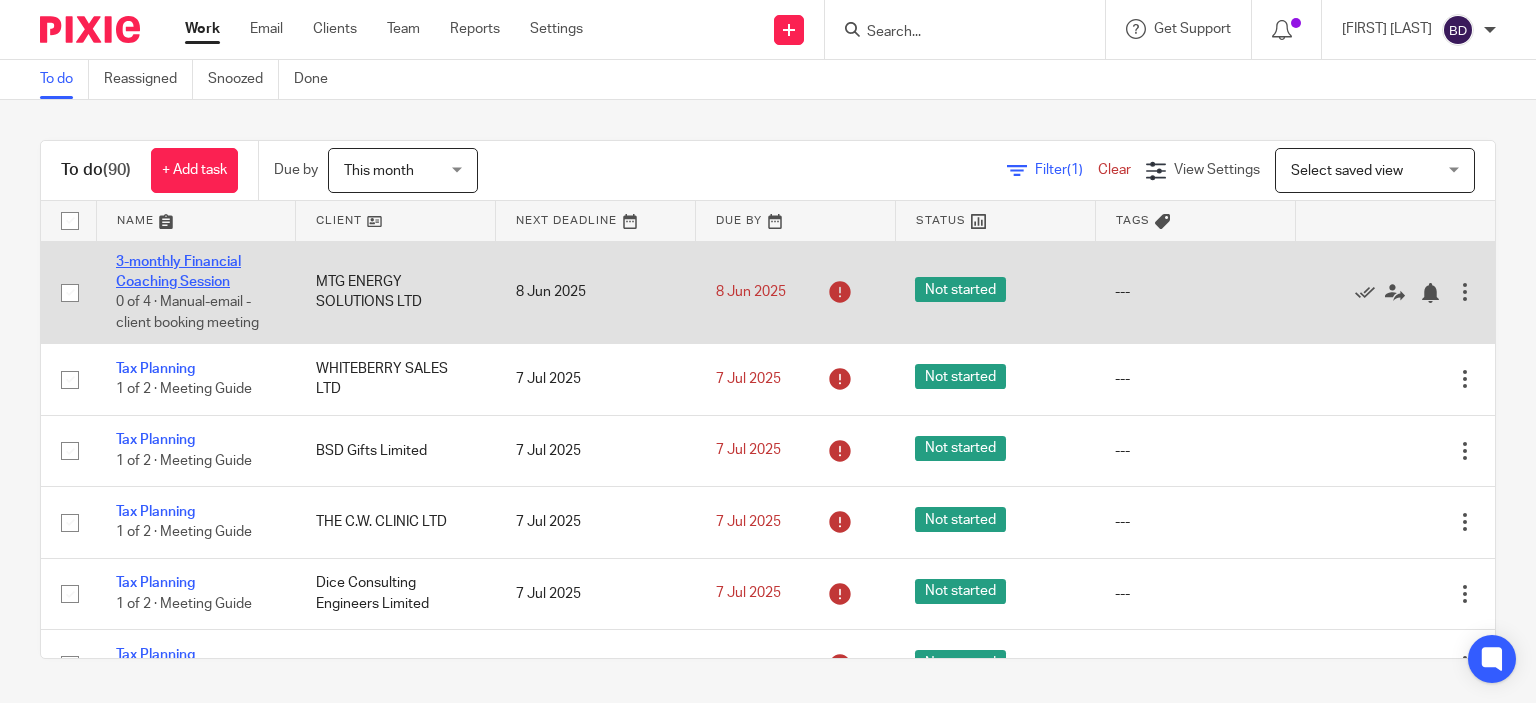 click on "3-monthly Financial Coaching Session" at bounding box center (178, 272) 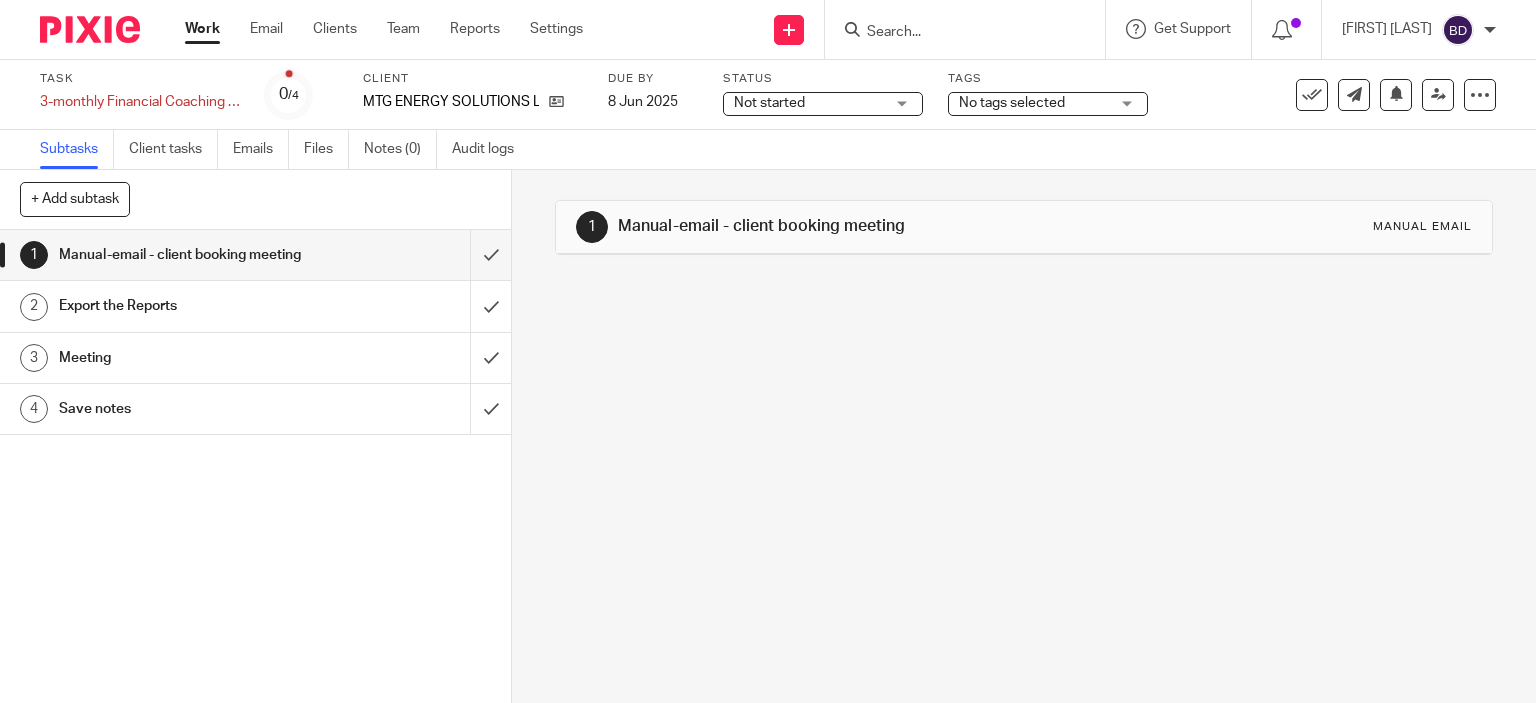 scroll, scrollTop: 0, scrollLeft: 0, axis: both 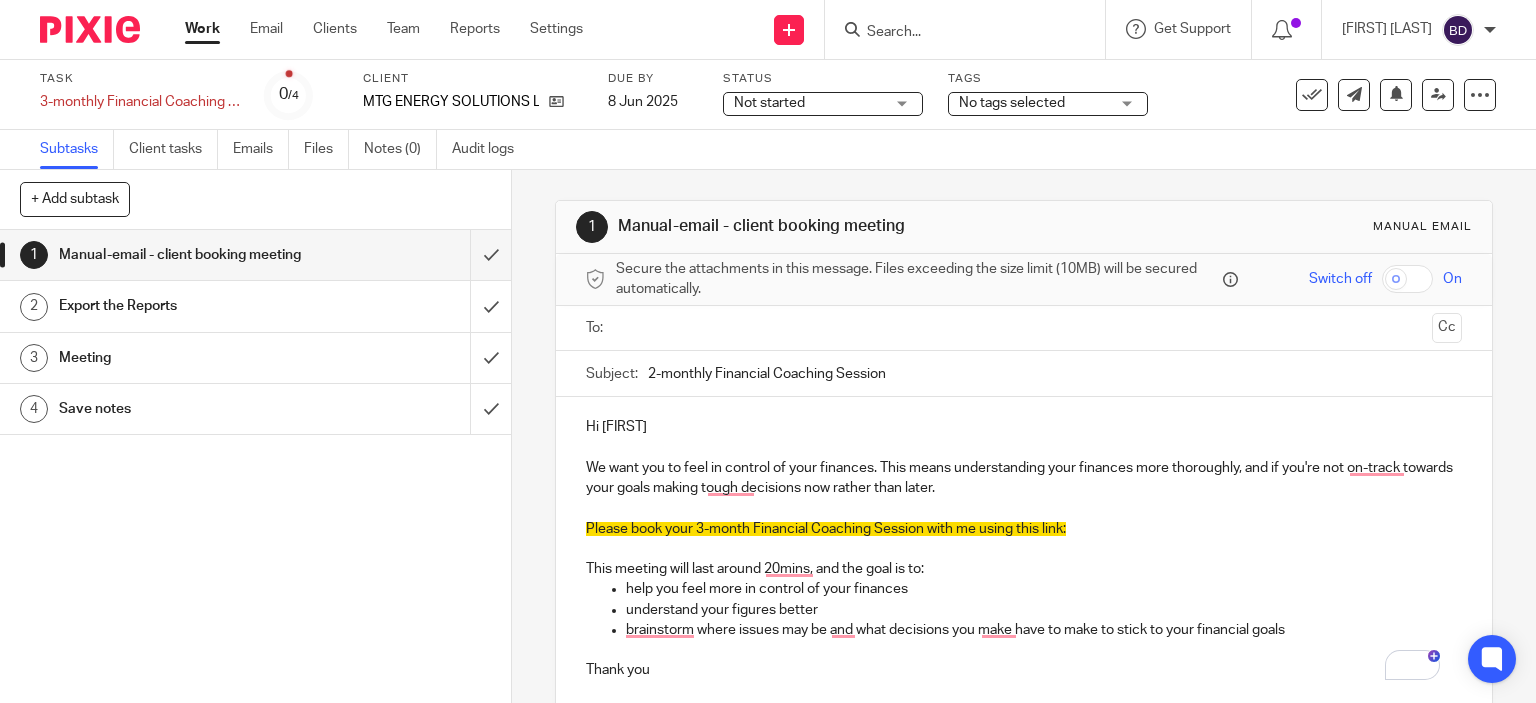 click at bounding box center (1023, 328) 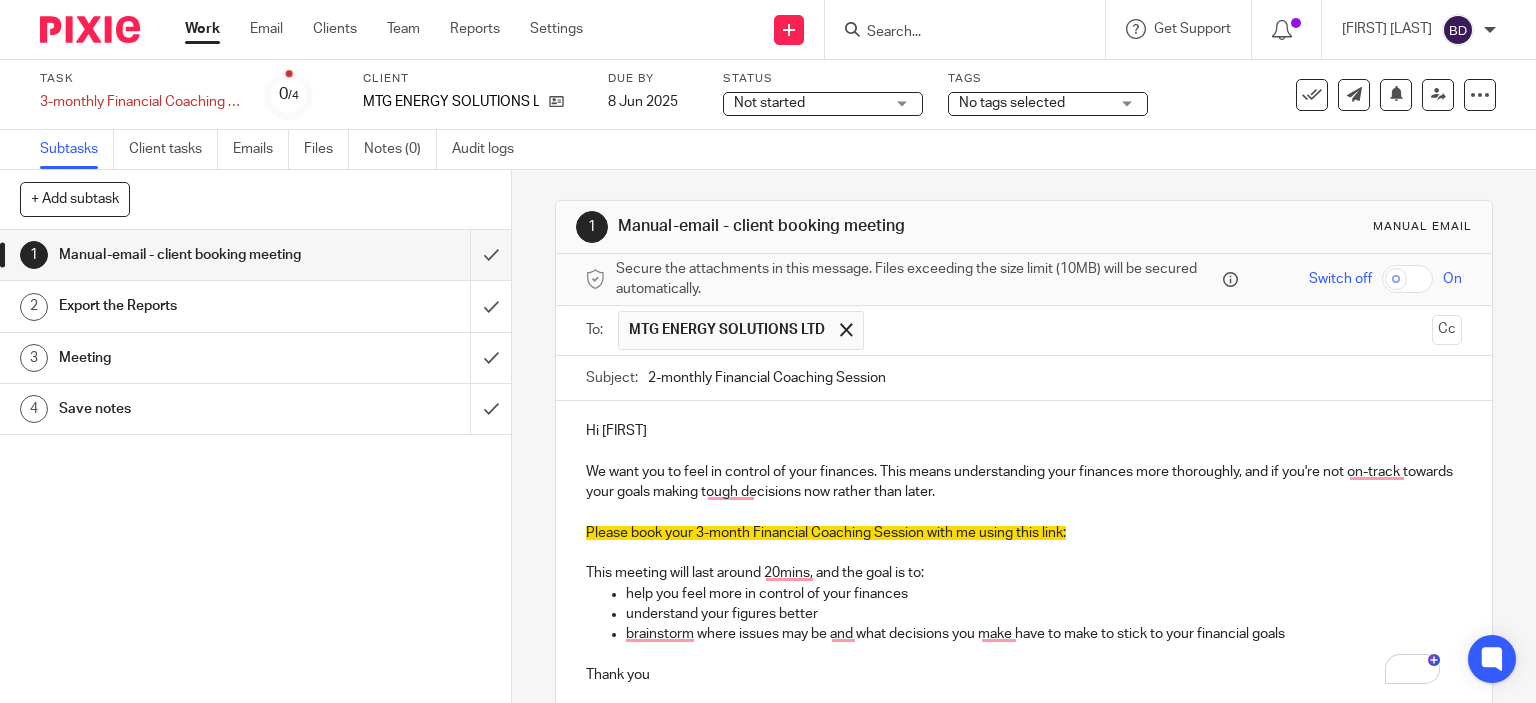 click on "Work" at bounding box center [202, 29] 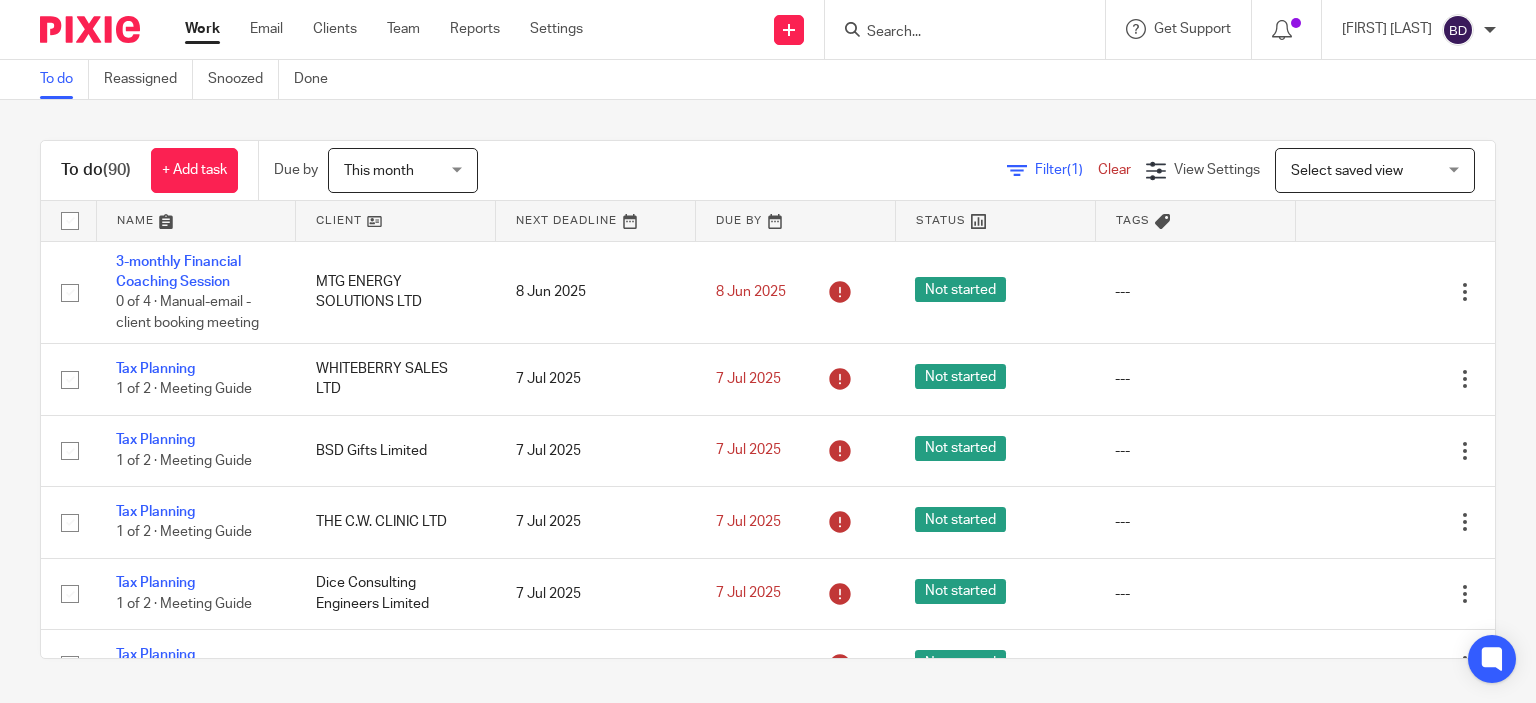 scroll, scrollTop: 0, scrollLeft: 0, axis: both 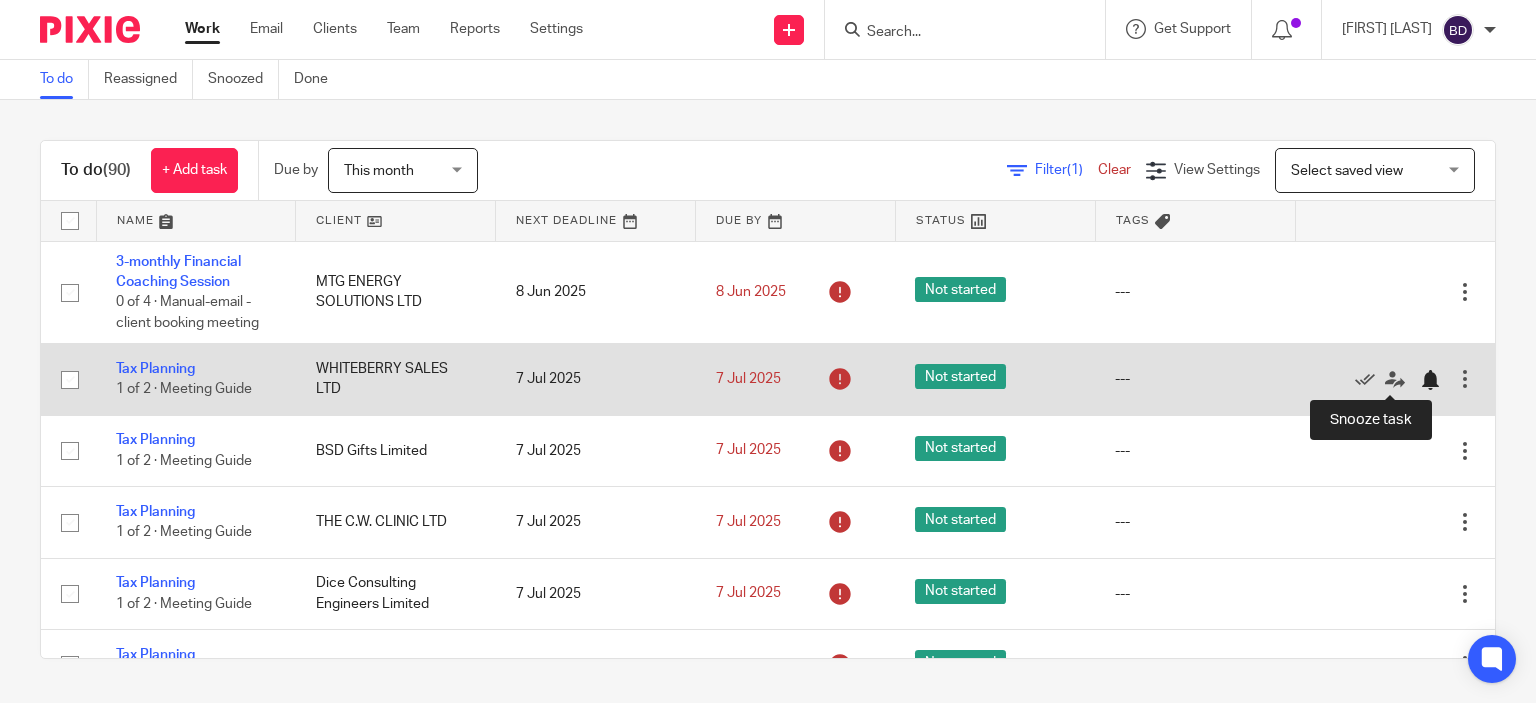 click at bounding box center [1430, 380] 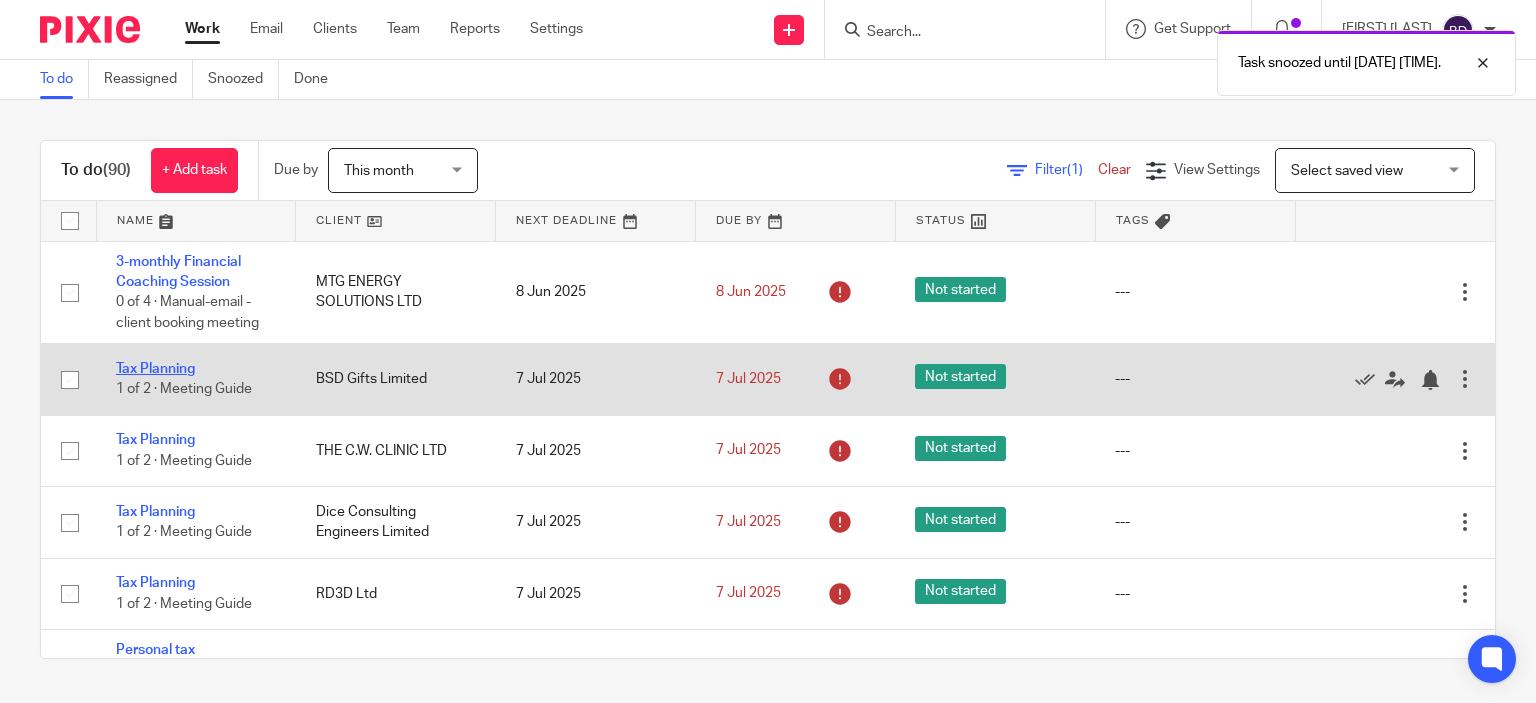 click on "Tax Planning" at bounding box center (155, 369) 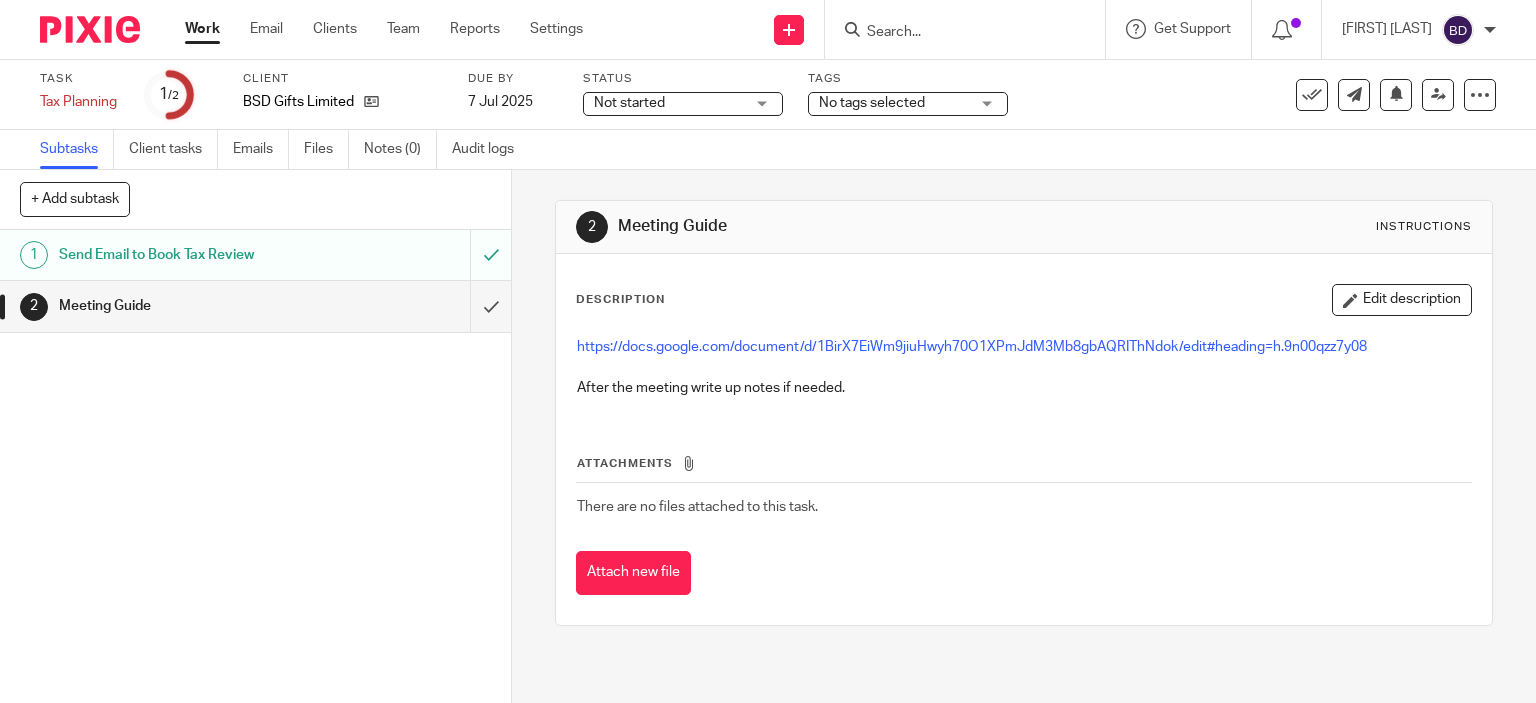 scroll, scrollTop: 0, scrollLeft: 0, axis: both 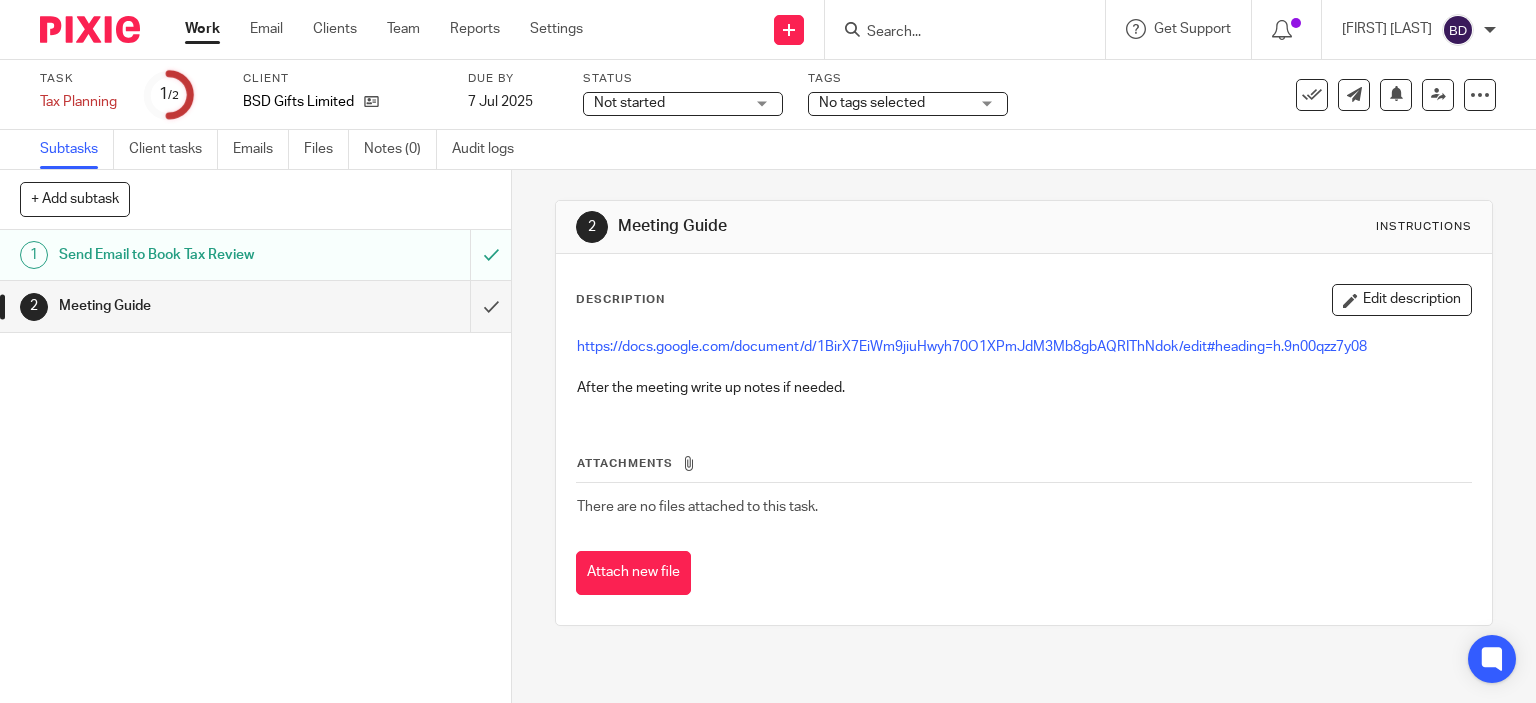click on "Work" at bounding box center [202, 29] 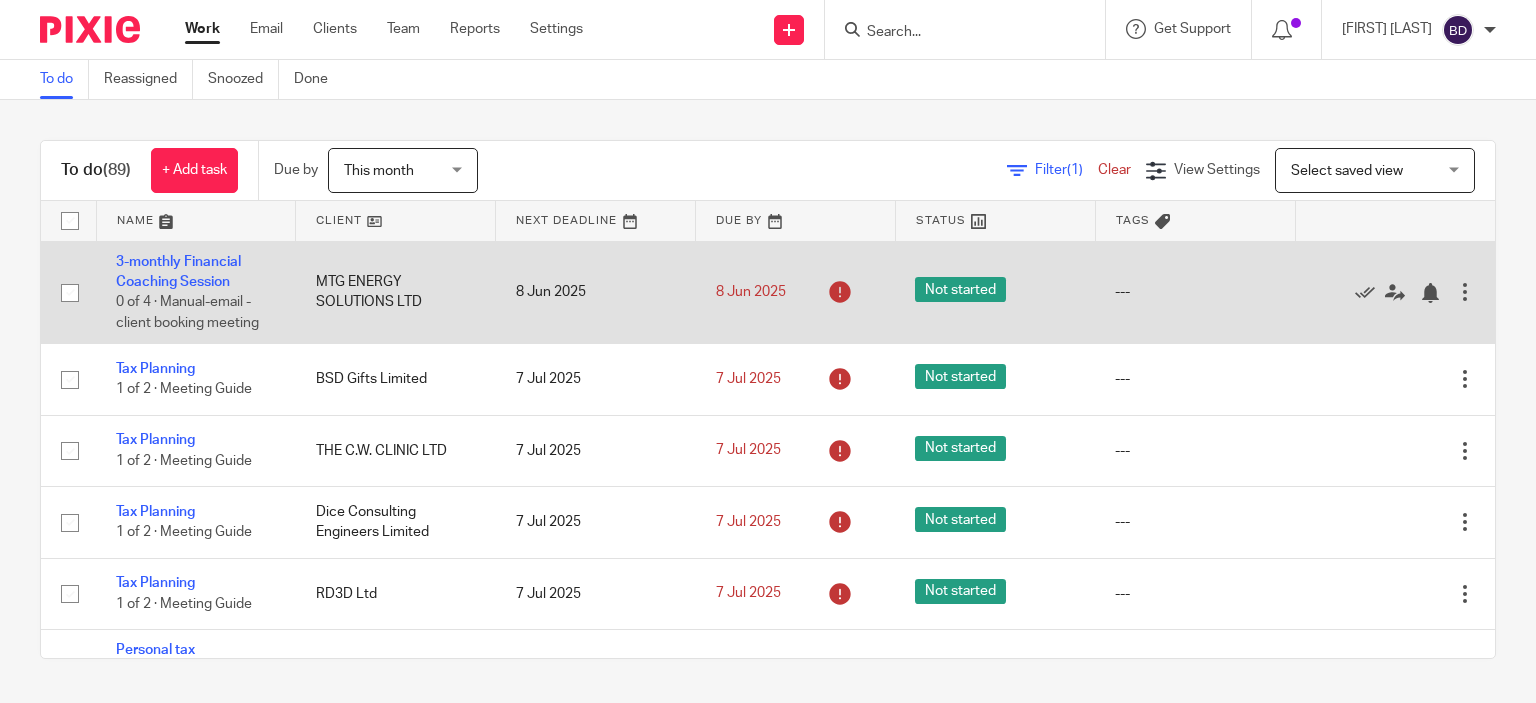 scroll, scrollTop: 0, scrollLeft: 0, axis: both 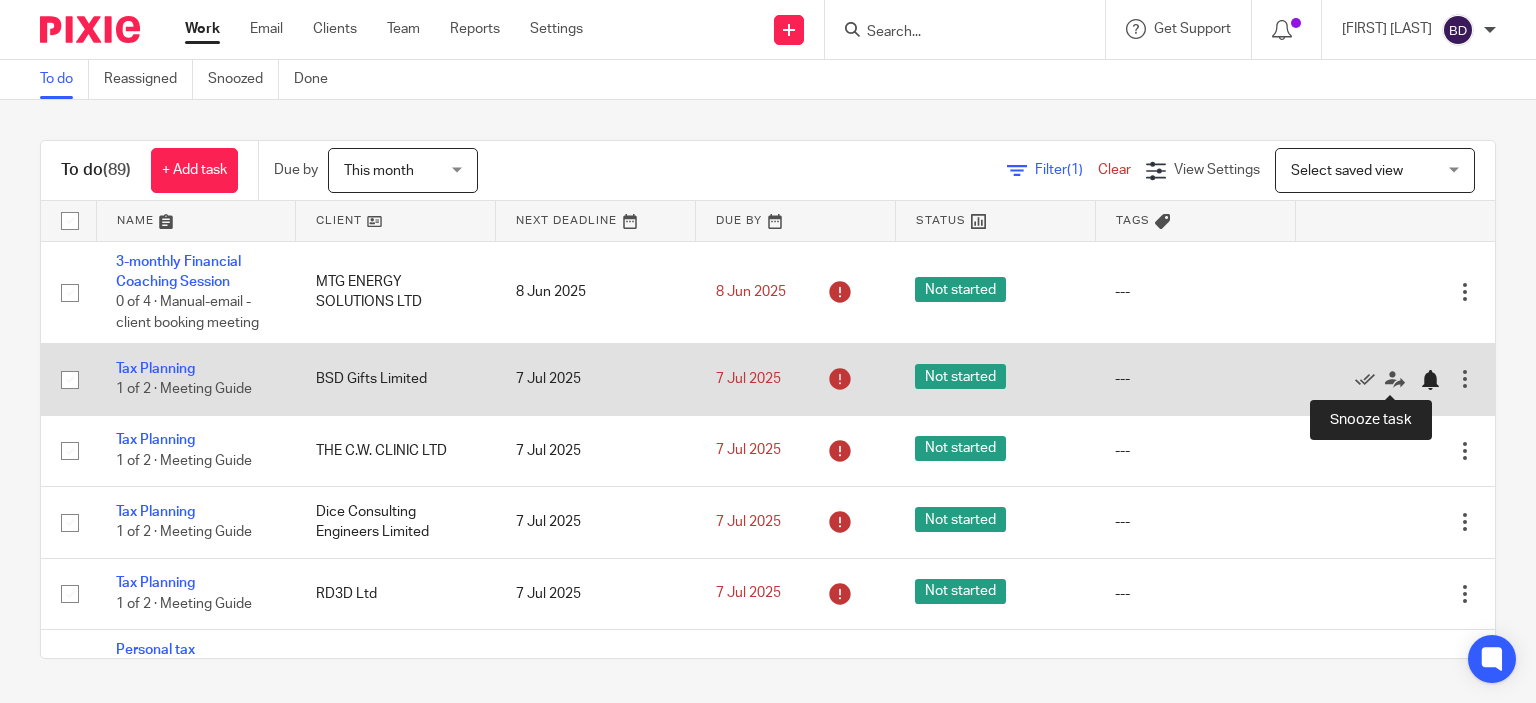 click at bounding box center [1430, 380] 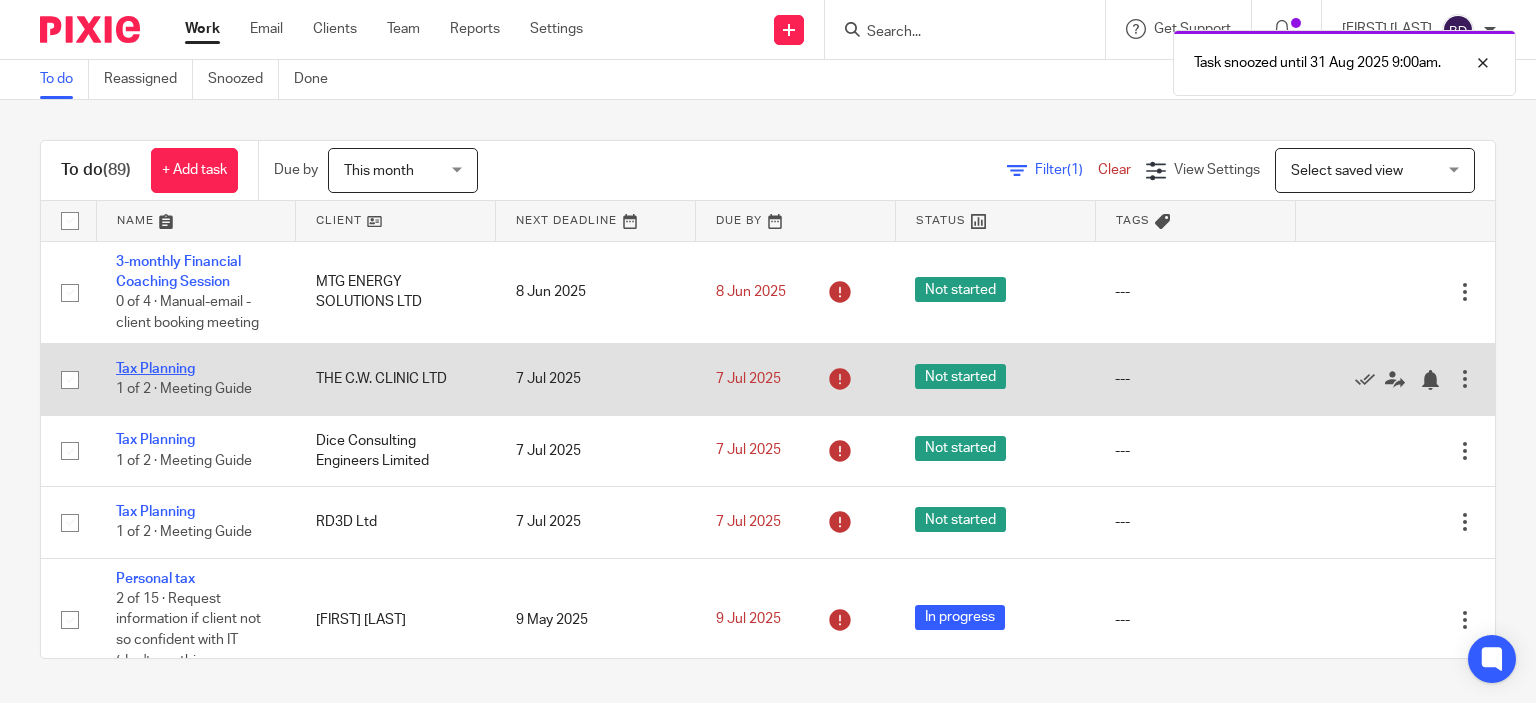 click on "Tax Planning" at bounding box center [155, 369] 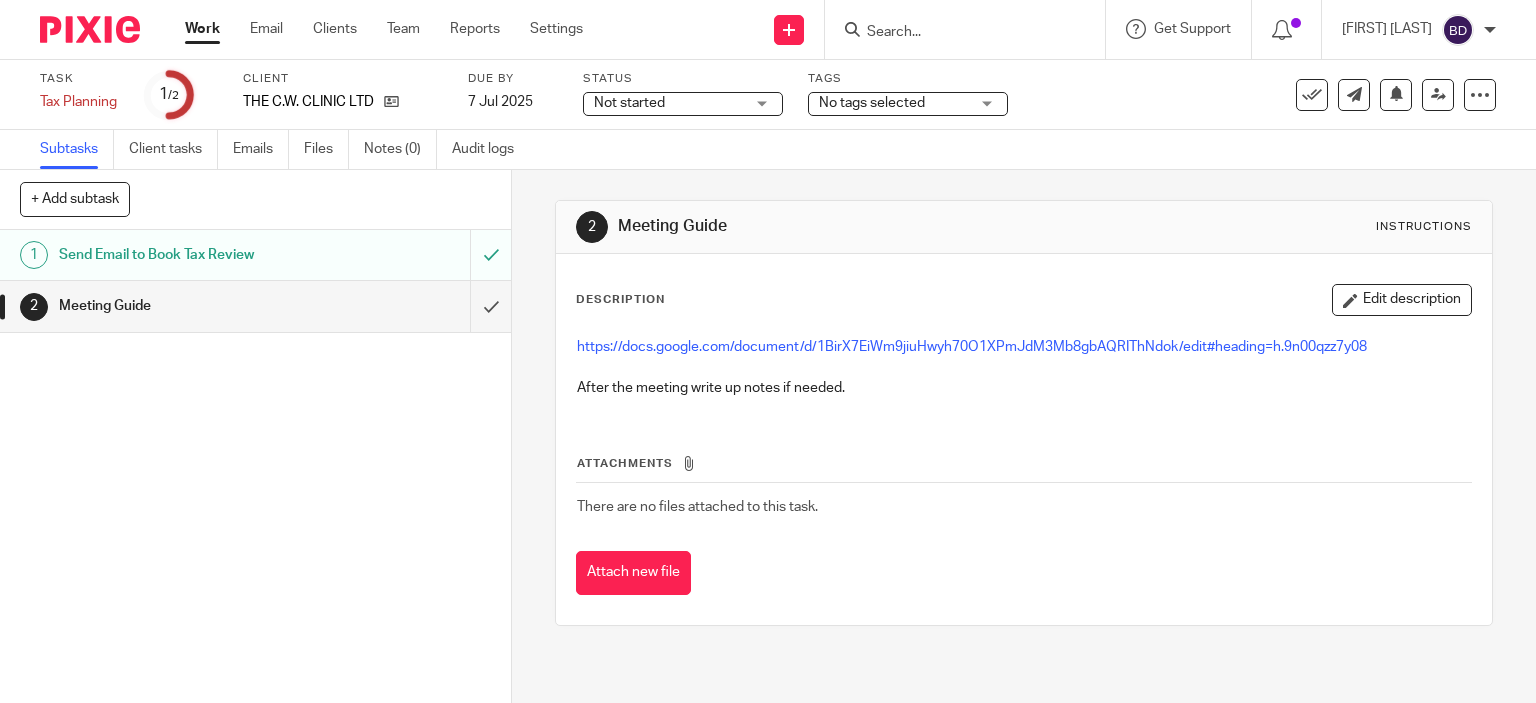 scroll, scrollTop: 0, scrollLeft: 0, axis: both 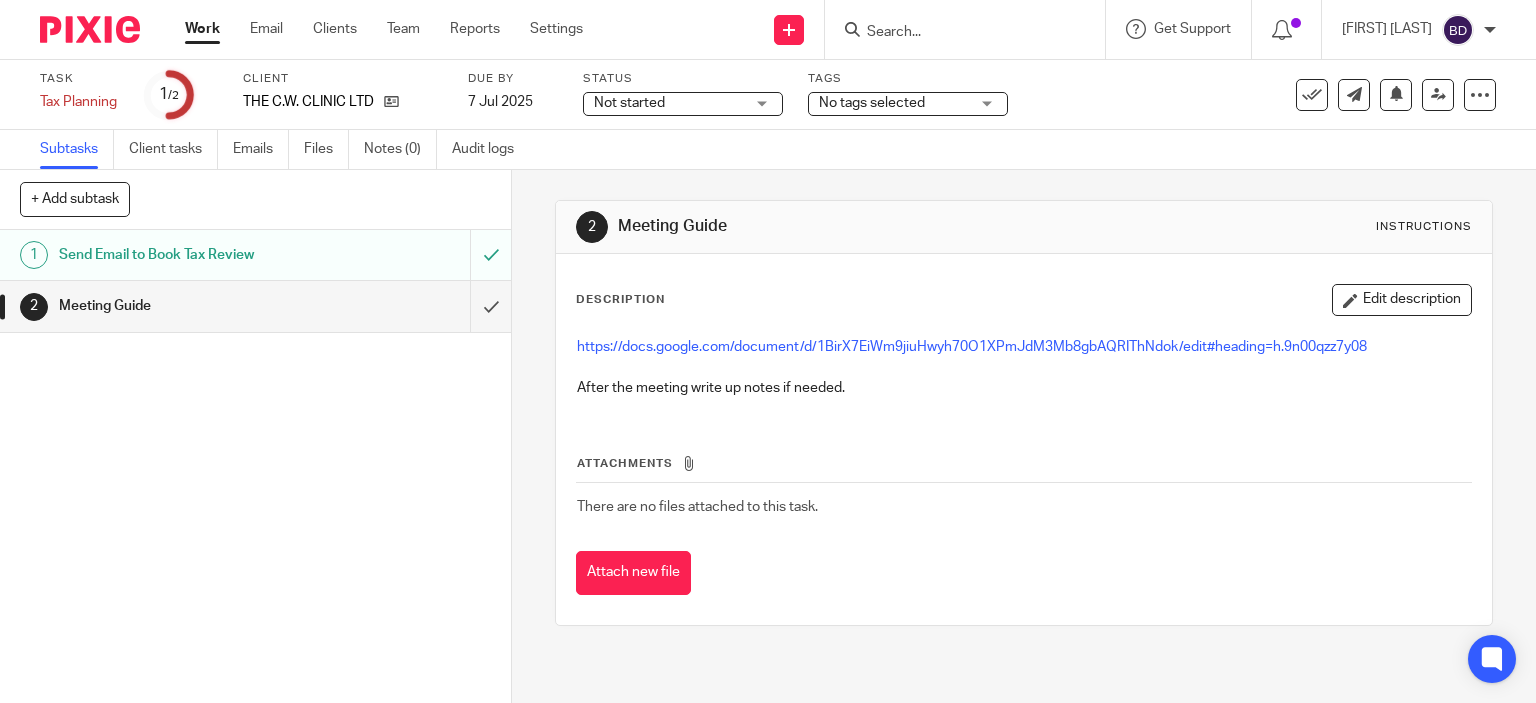 click on "Work" at bounding box center [202, 29] 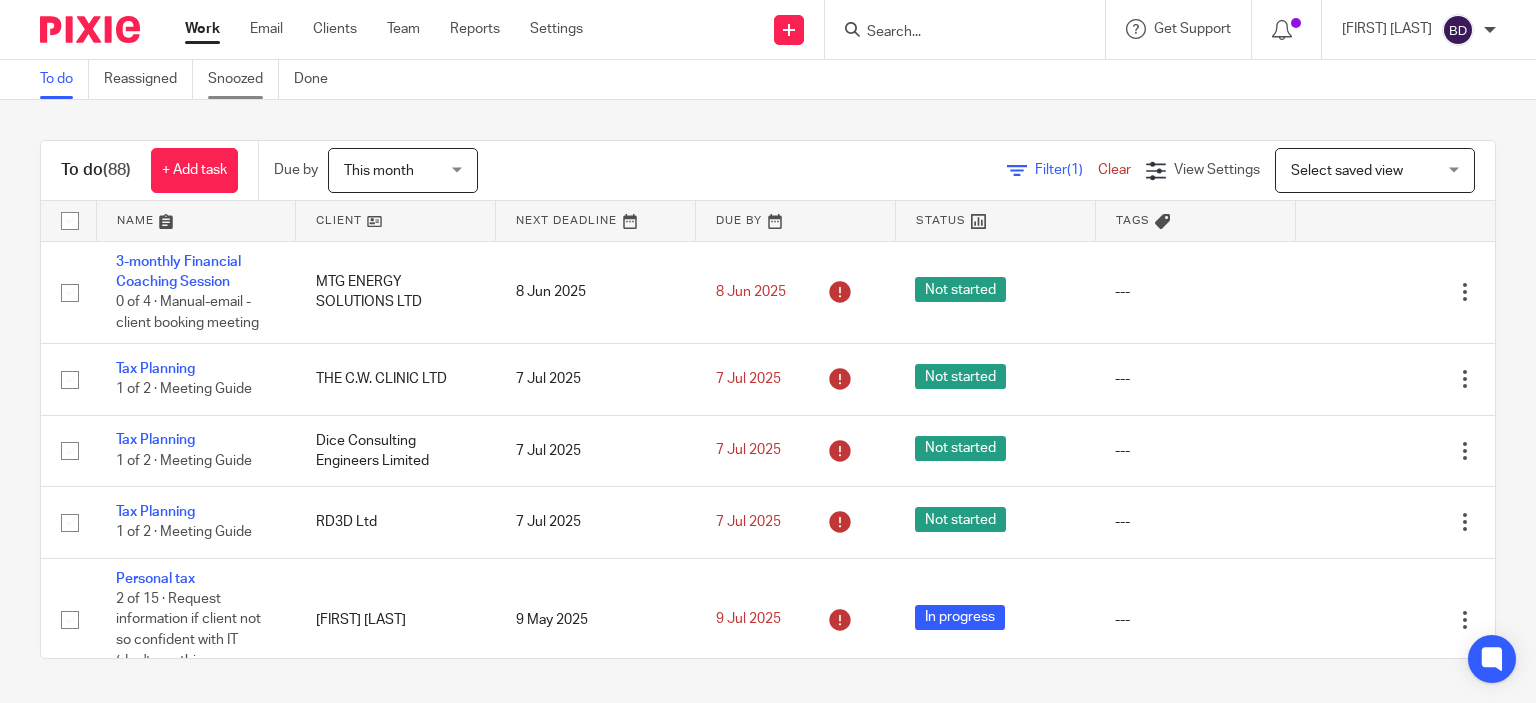 scroll, scrollTop: 0, scrollLeft: 0, axis: both 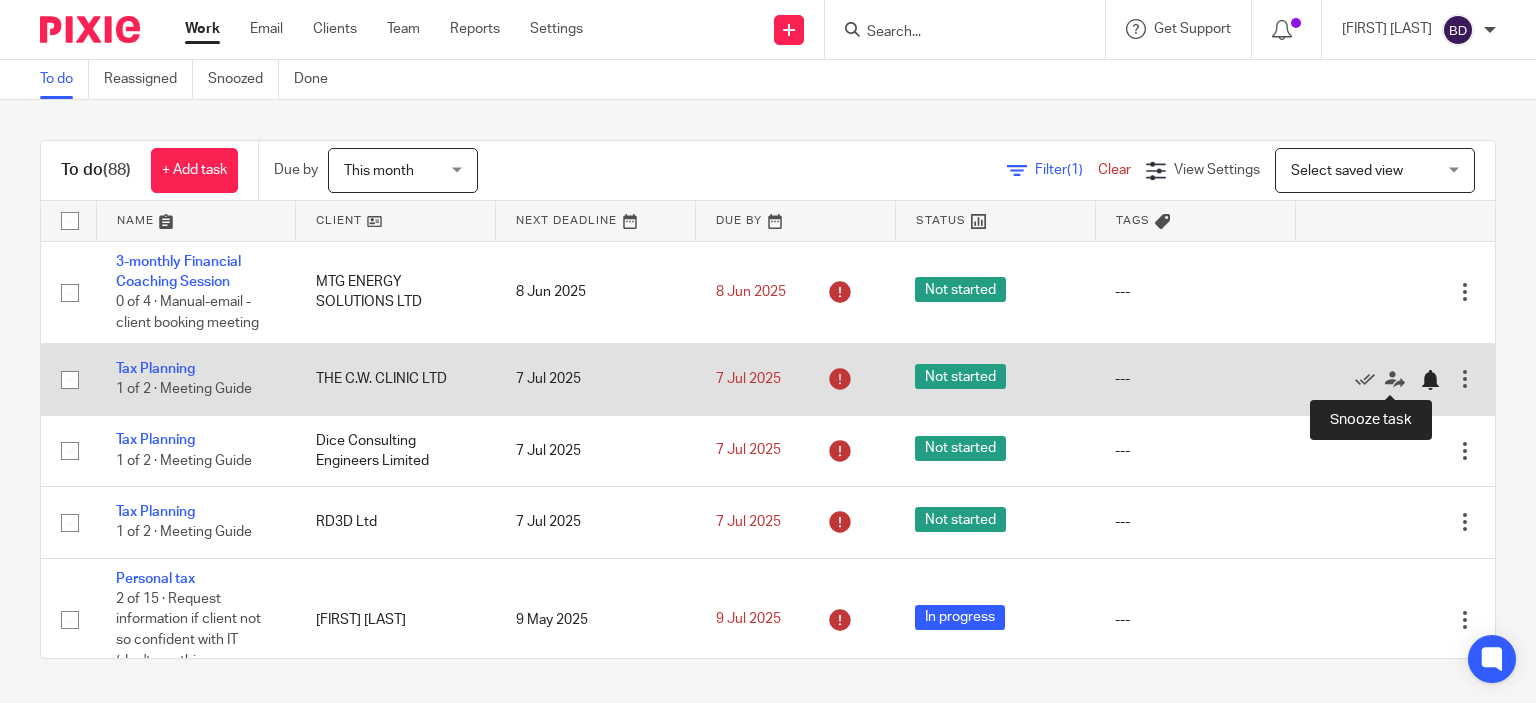 click at bounding box center (1430, 380) 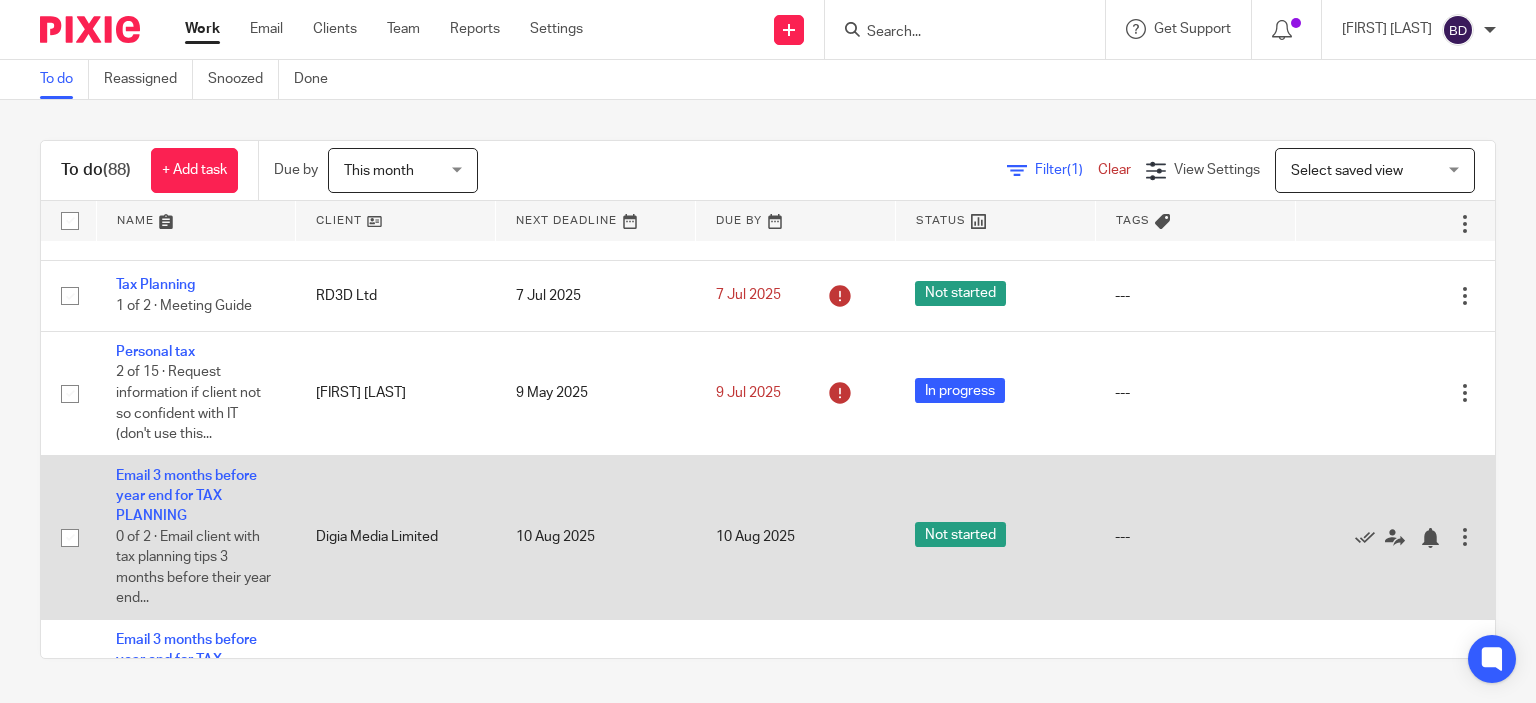 scroll, scrollTop: 200, scrollLeft: 0, axis: vertical 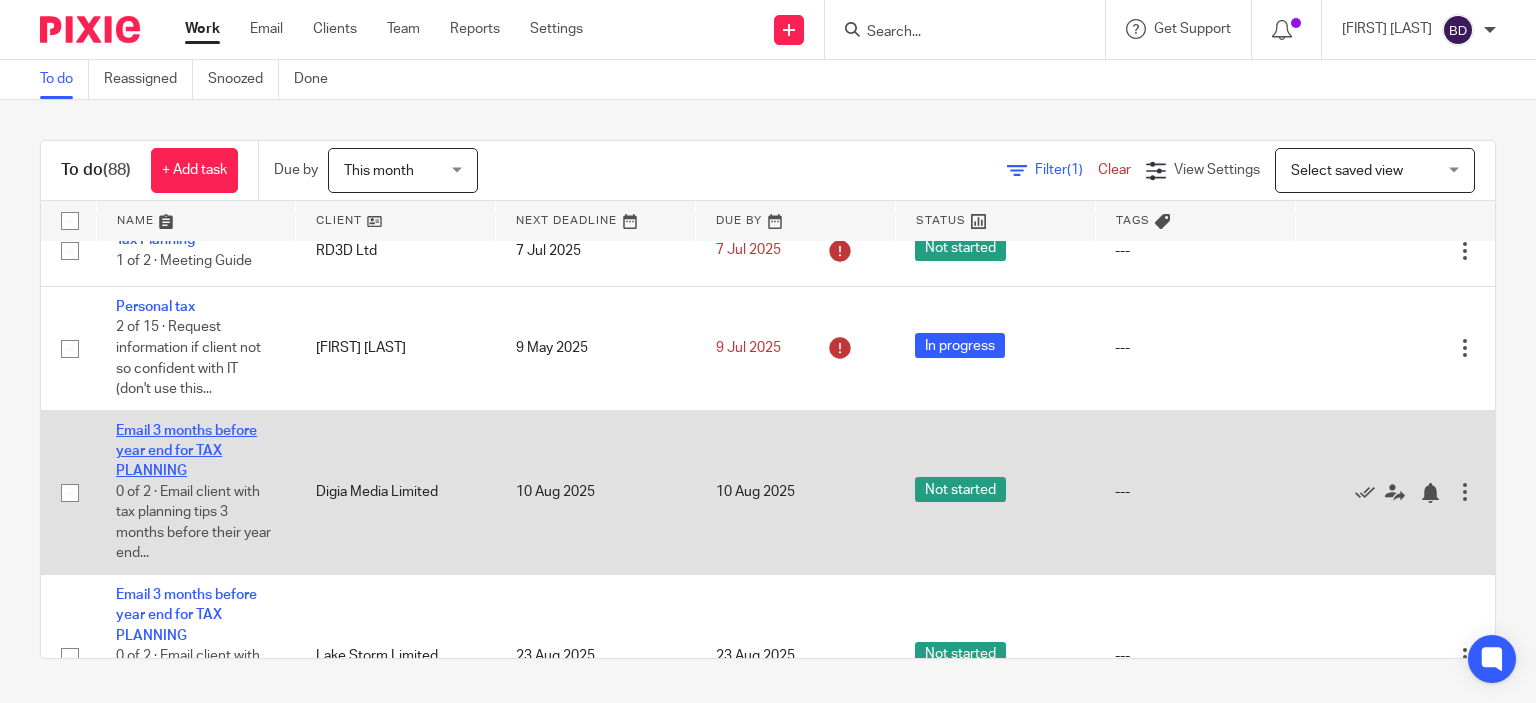 click on "Email 3 months before year end for TAX PLANNING" at bounding box center [186, 451] 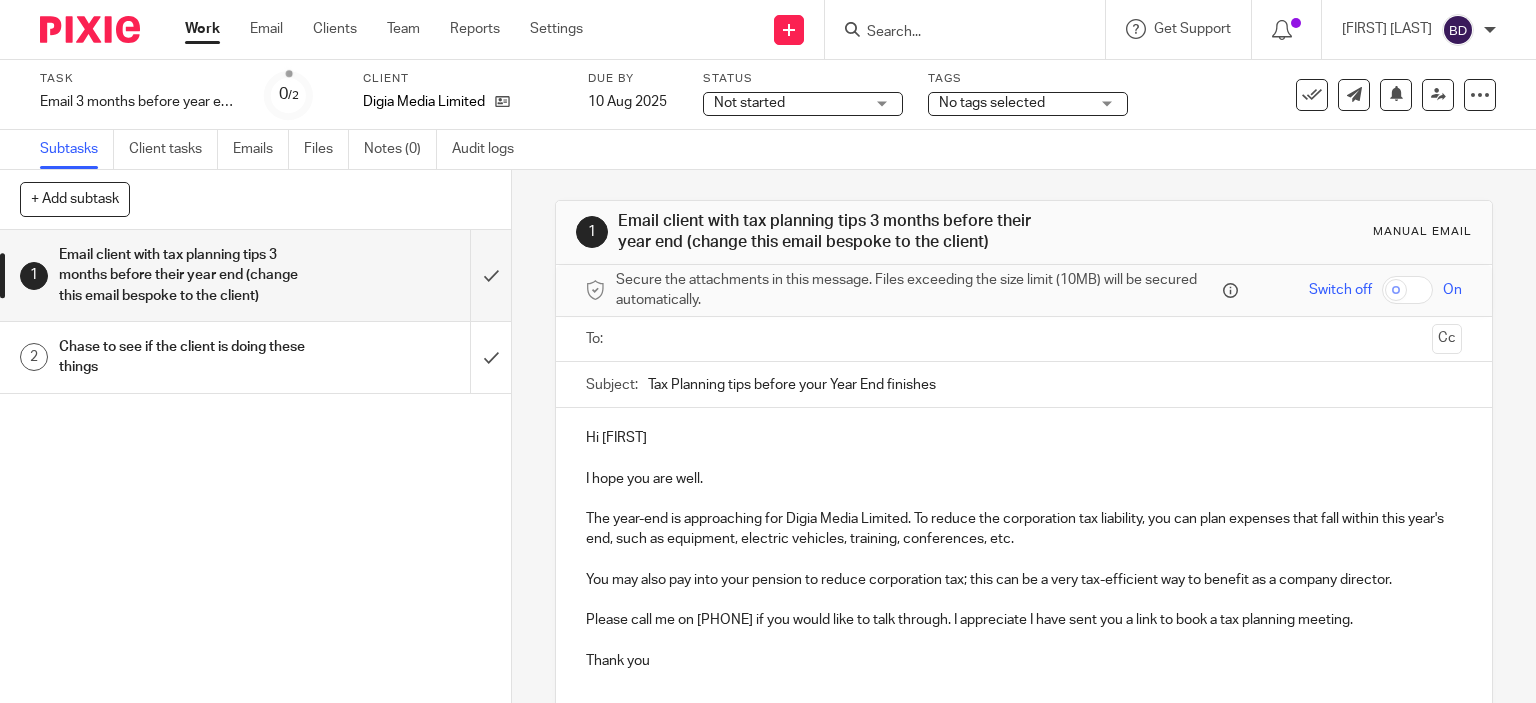 scroll, scrollTop: 0, scrollLeft: 0, axis: both 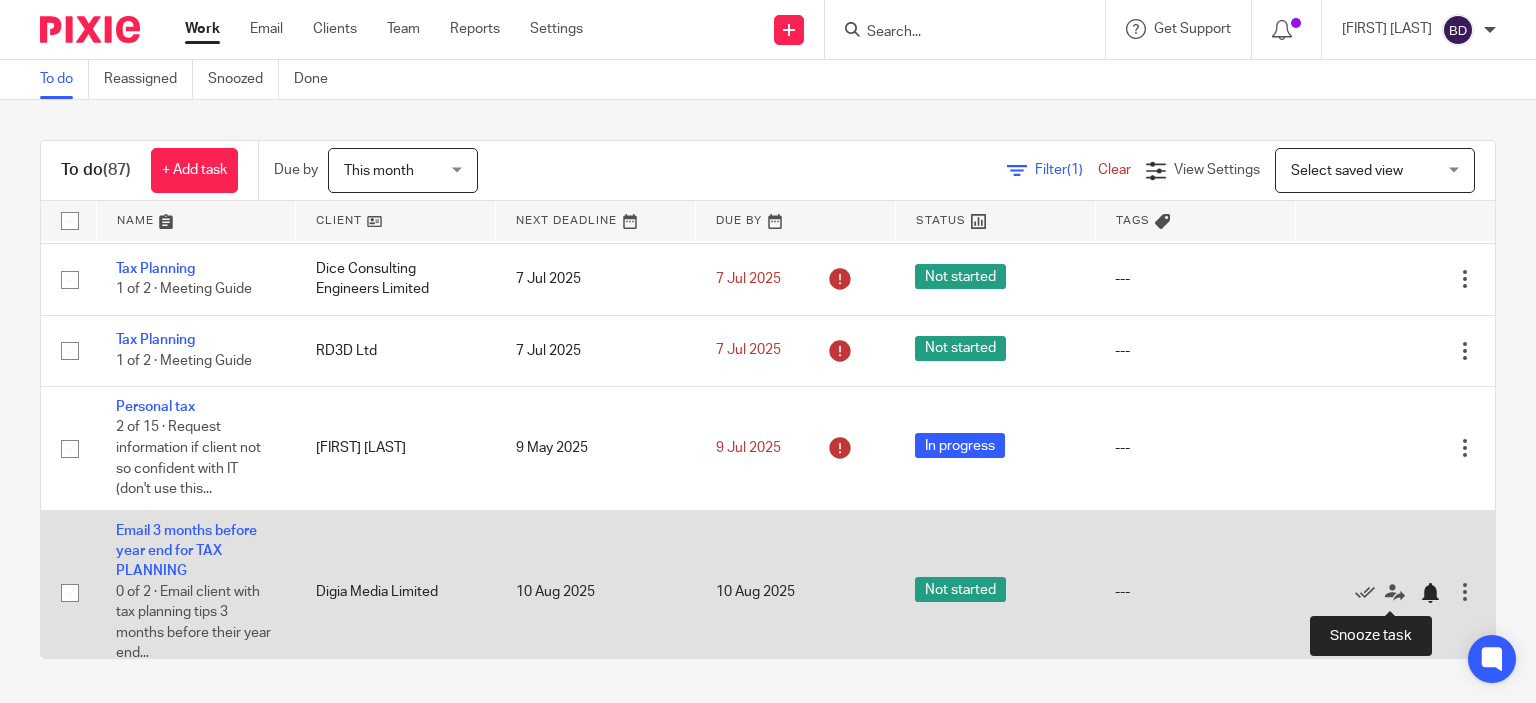 click at bounding box center (1430, 593) 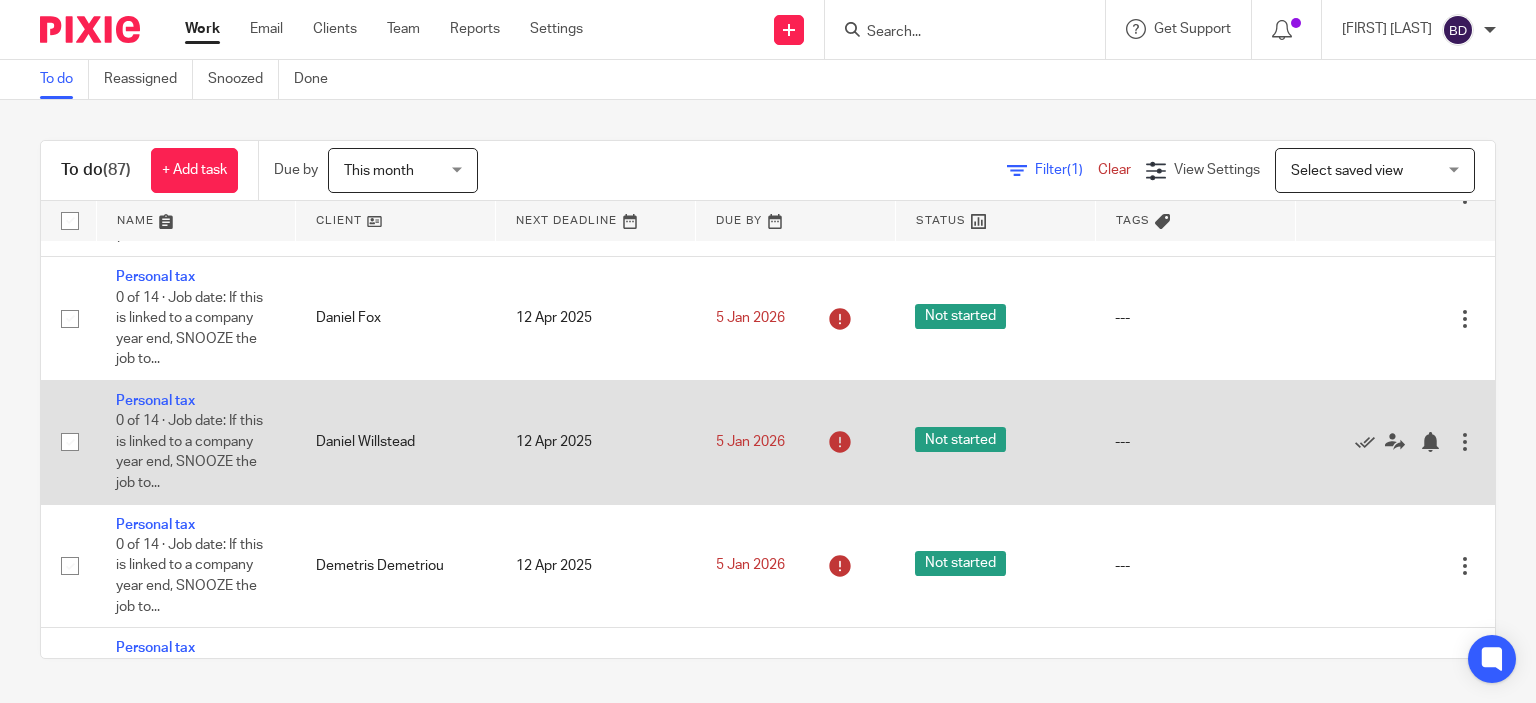 scroll, scrollTop: 1800, scrollLeft: 0, axis: vertical 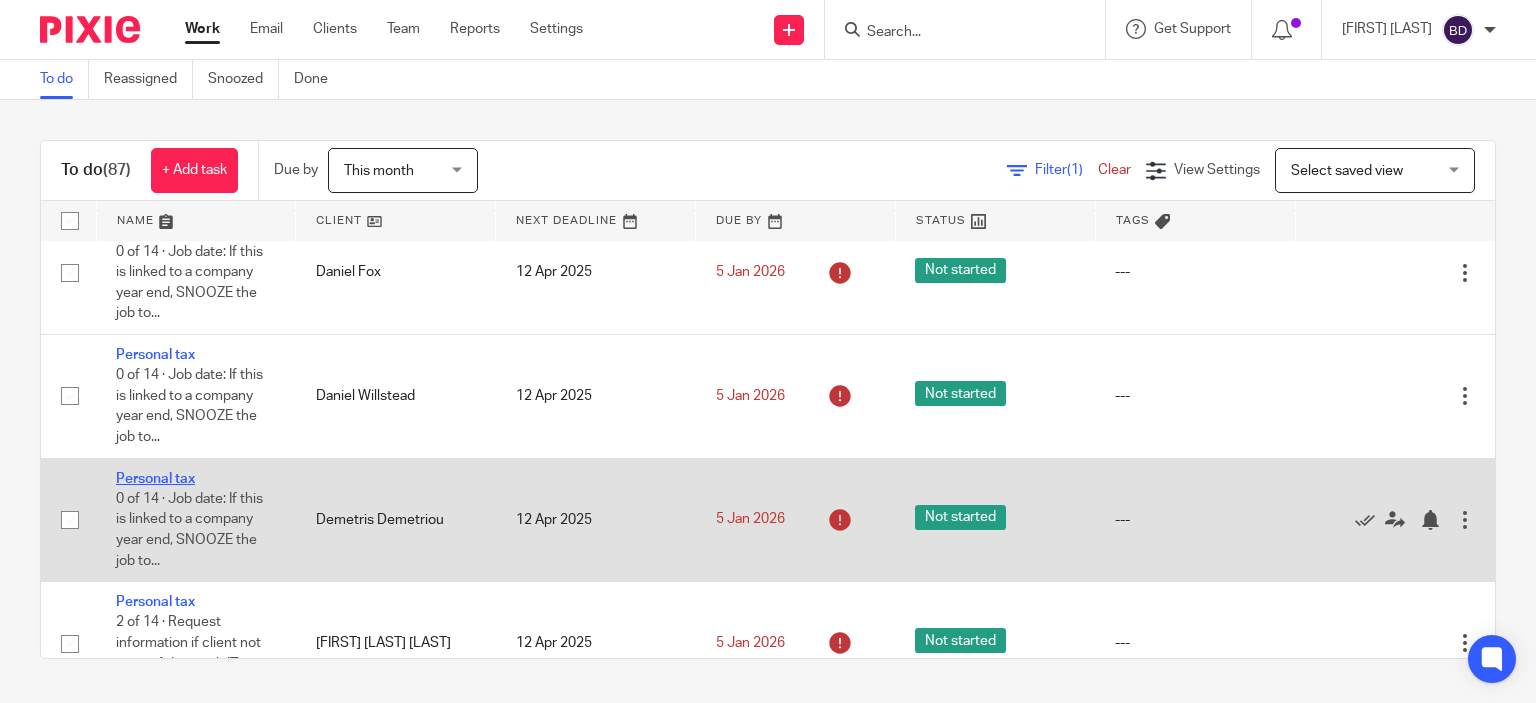 click on "Personal tax" at bounding box center (155, 479) 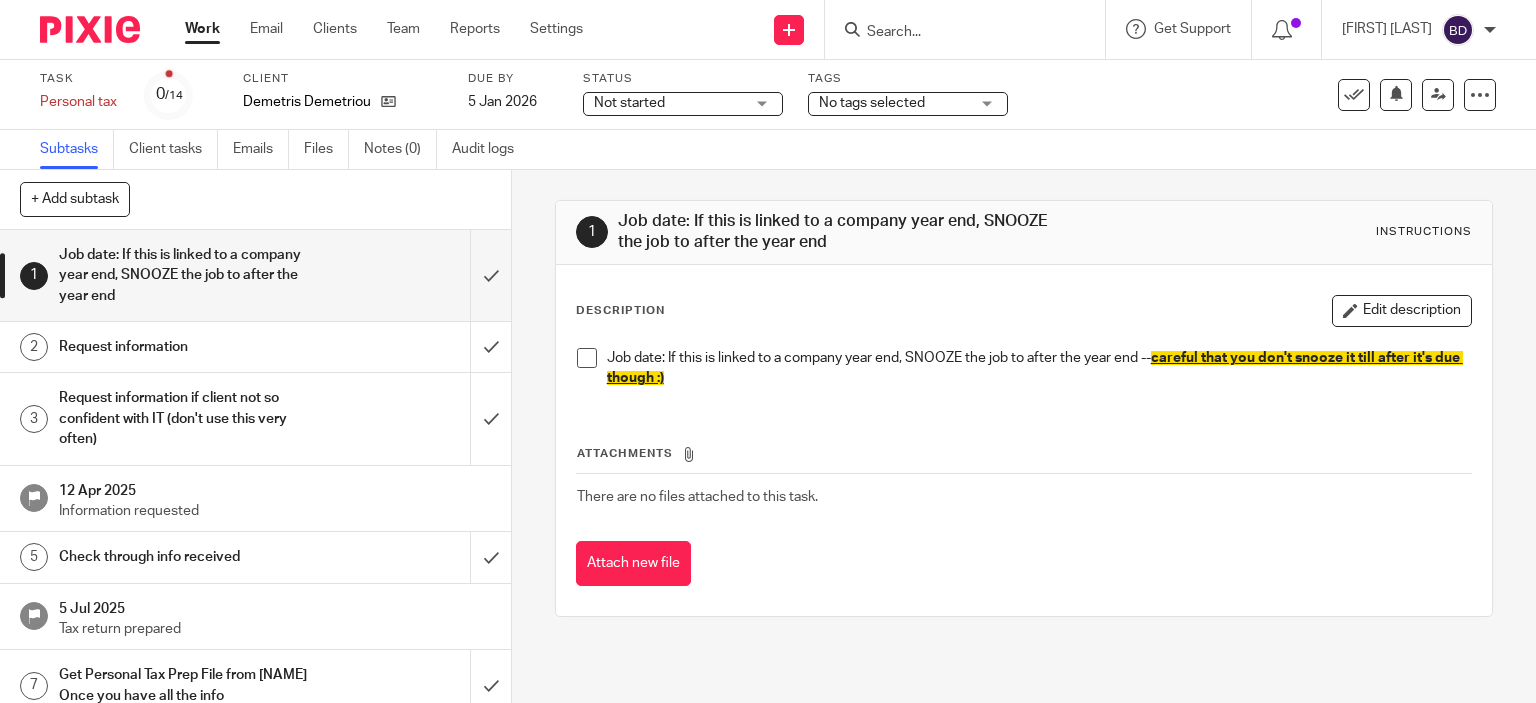 scroll, scrollTop: 0, scrollLeft: 0, axis: both 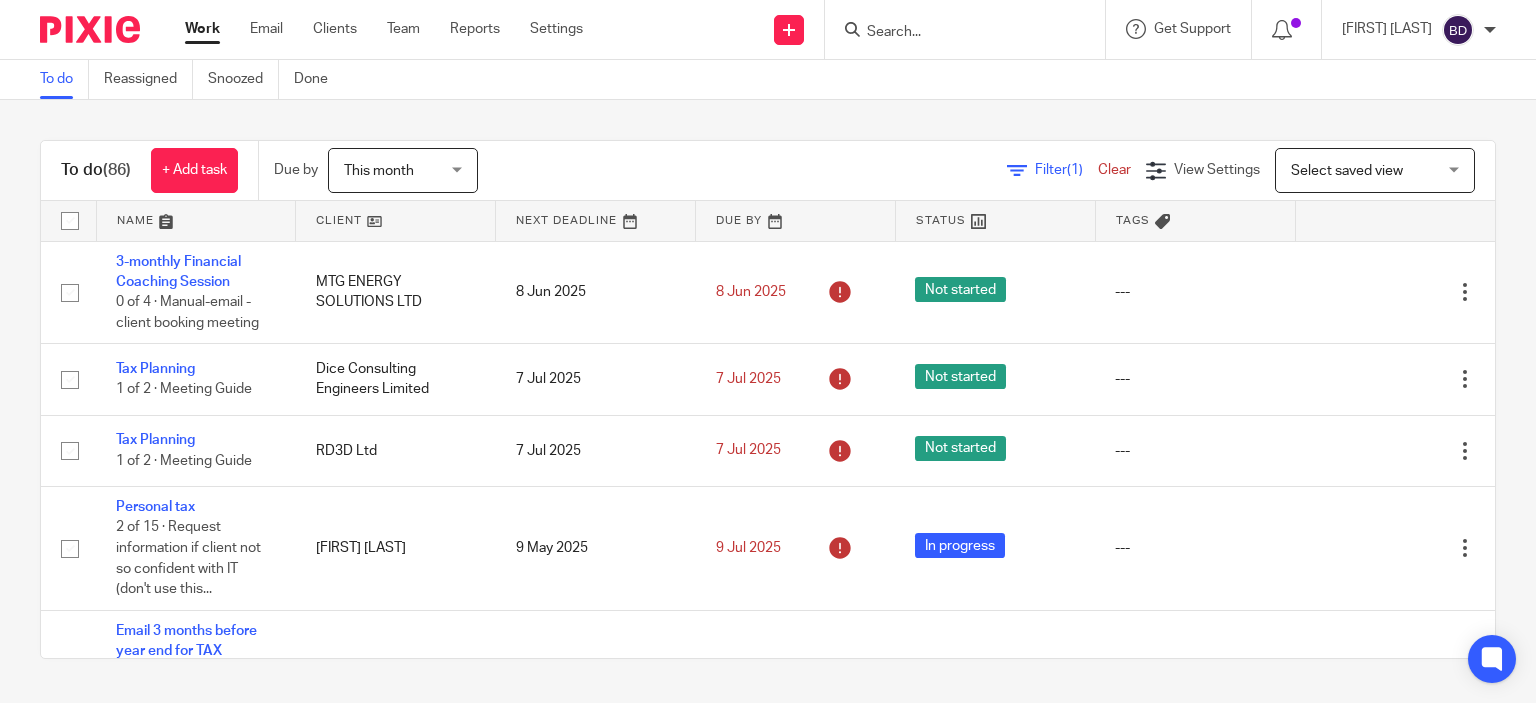click at bounding box center (955, 33) 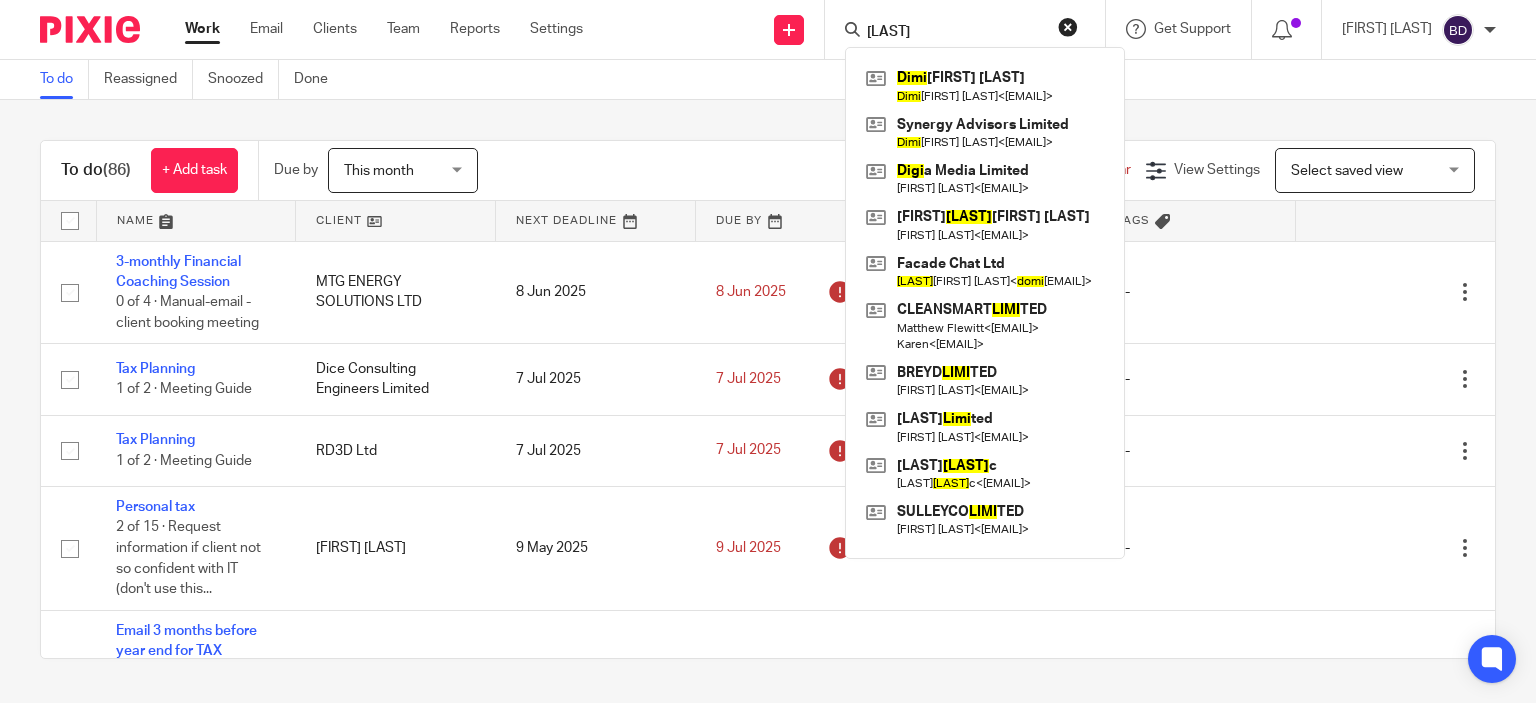 type on "dimi" 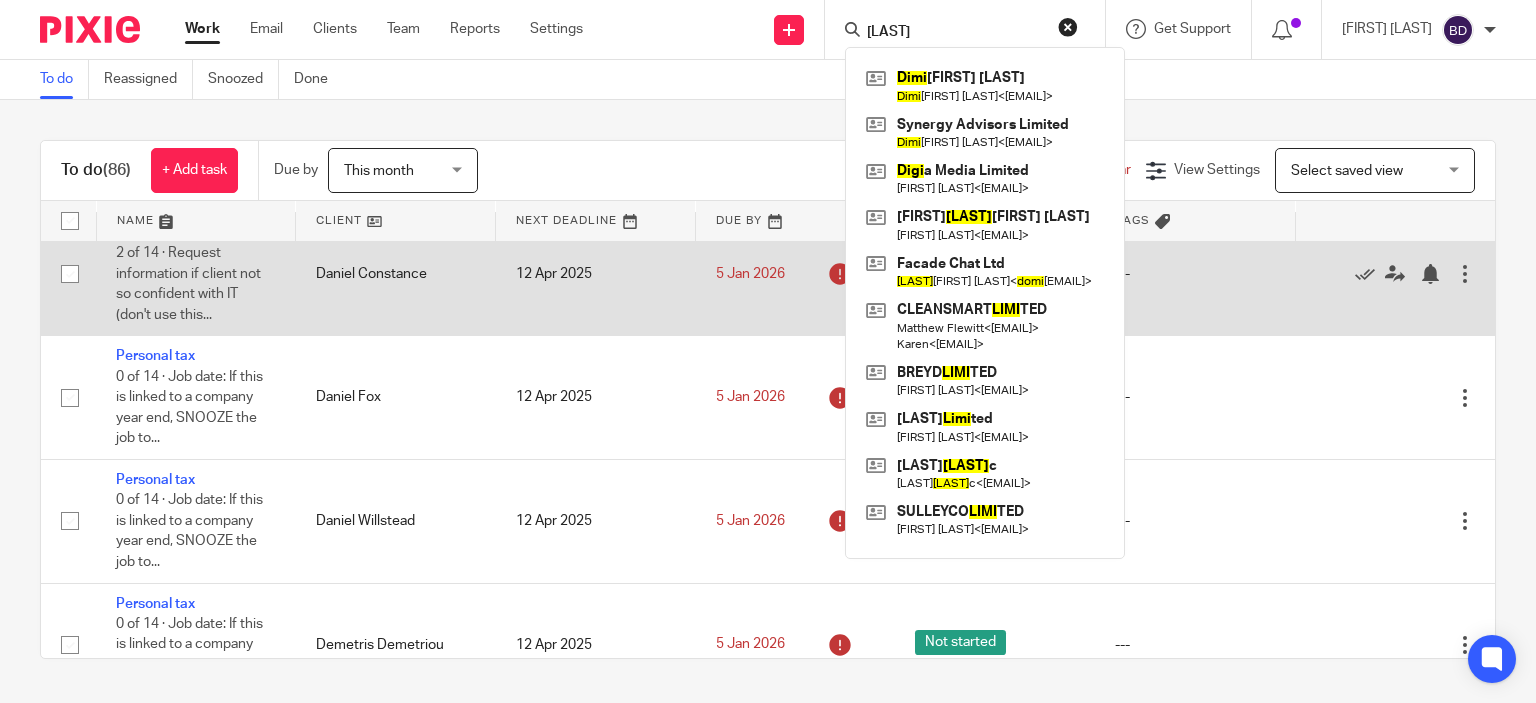 scroll, scrollTop: 1700, scrollLeft: 0, axis: vertical 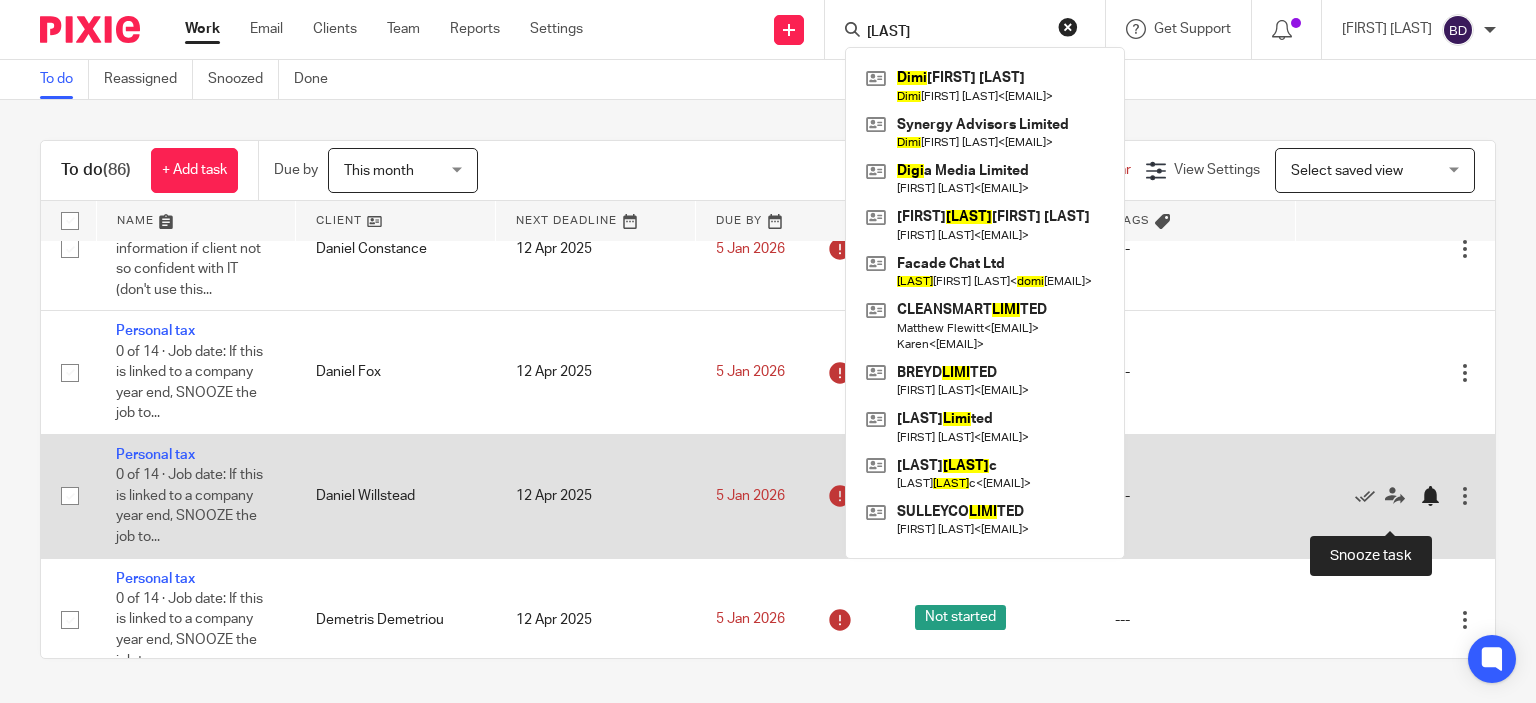 click at bounding box center (1430, 496) 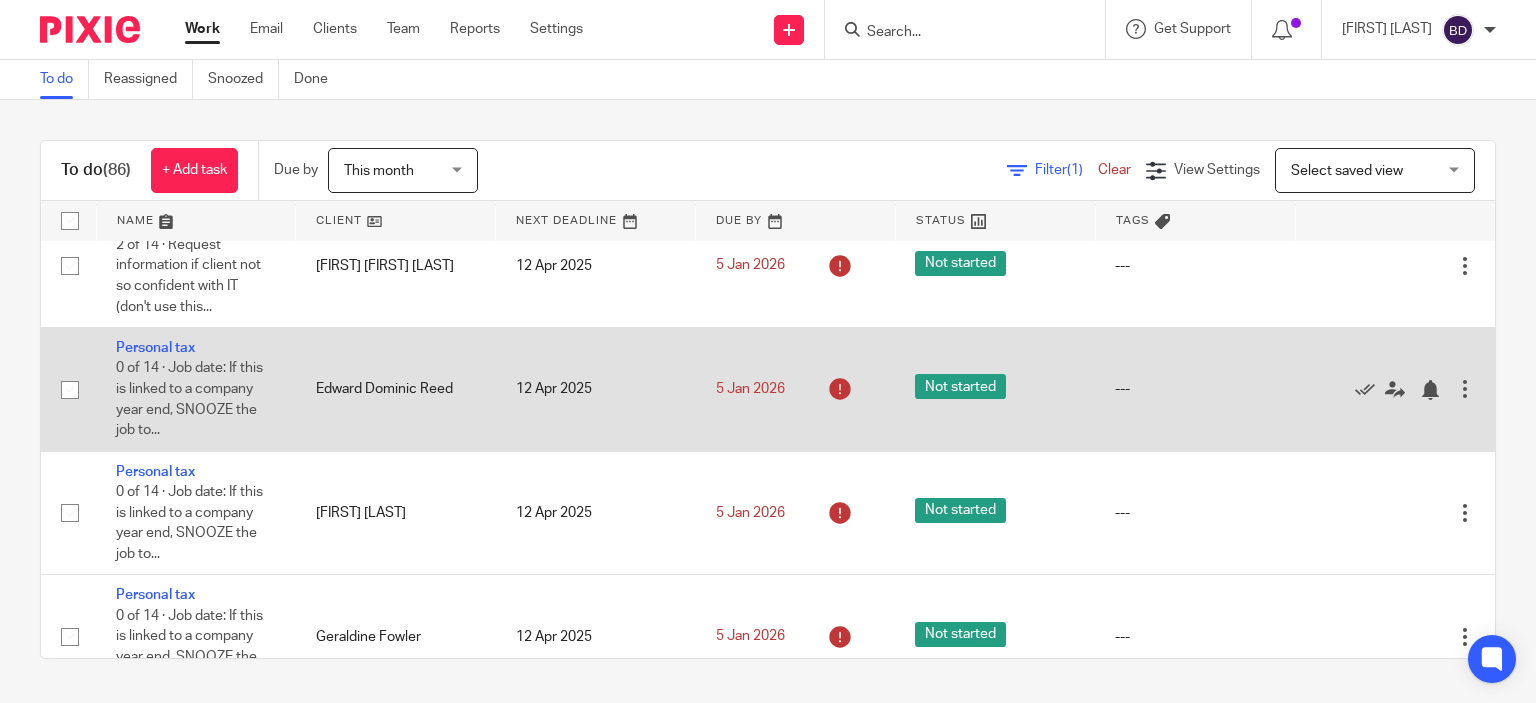 scroll, scrollTop: 2100, scrollLeft: 0, axis: vertical 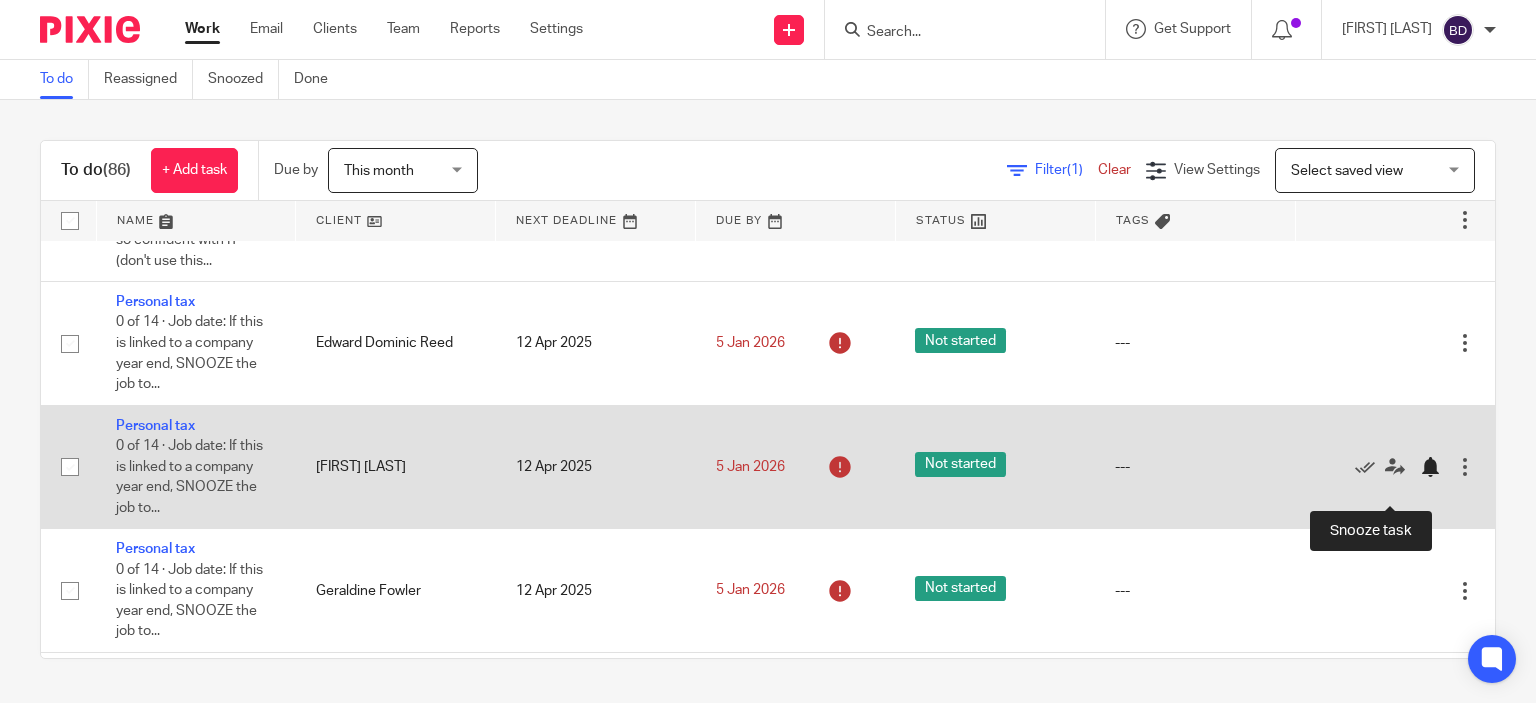 click at bounding box center [1430, 467] 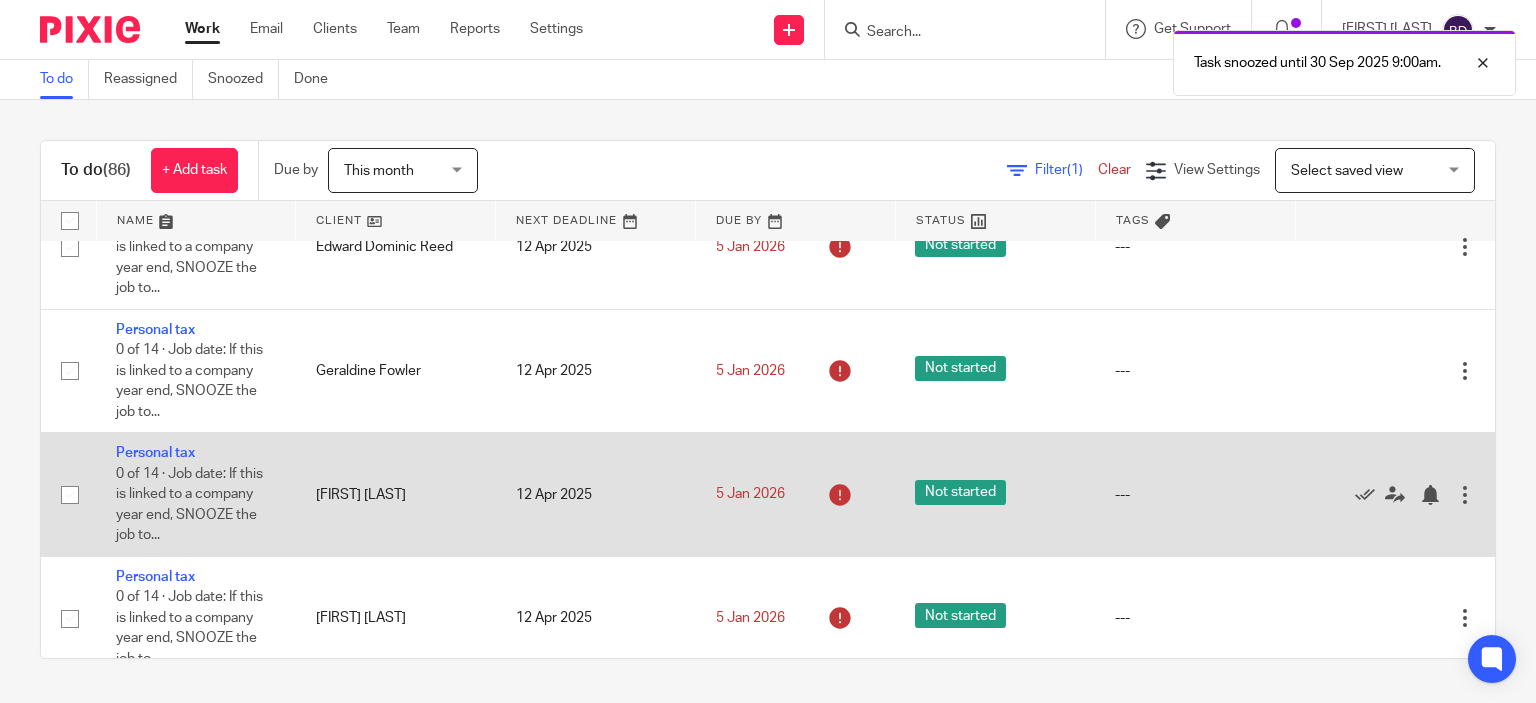 scroll, scrollTop: 2200, scrollLeft: 0, axis: vertical 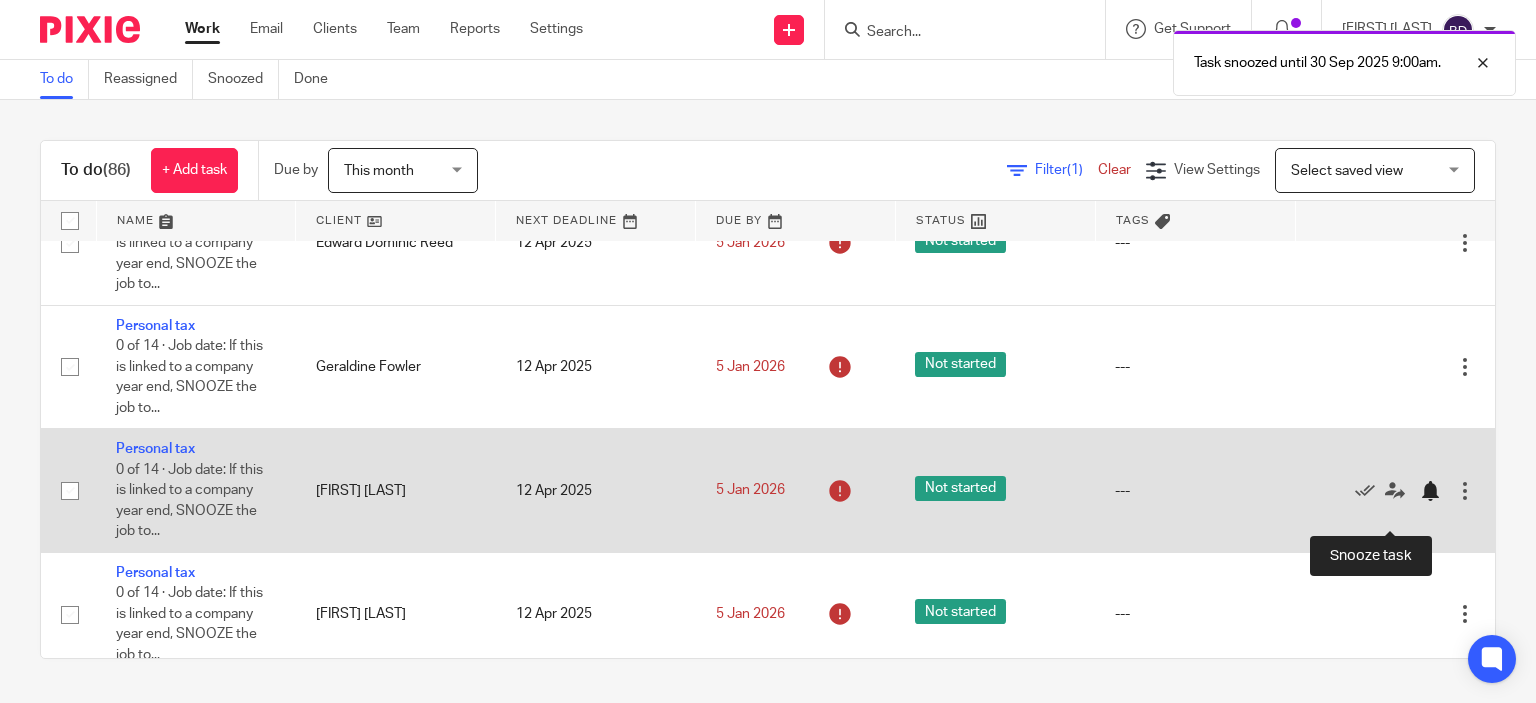 click at bounding box center [1430, 491] 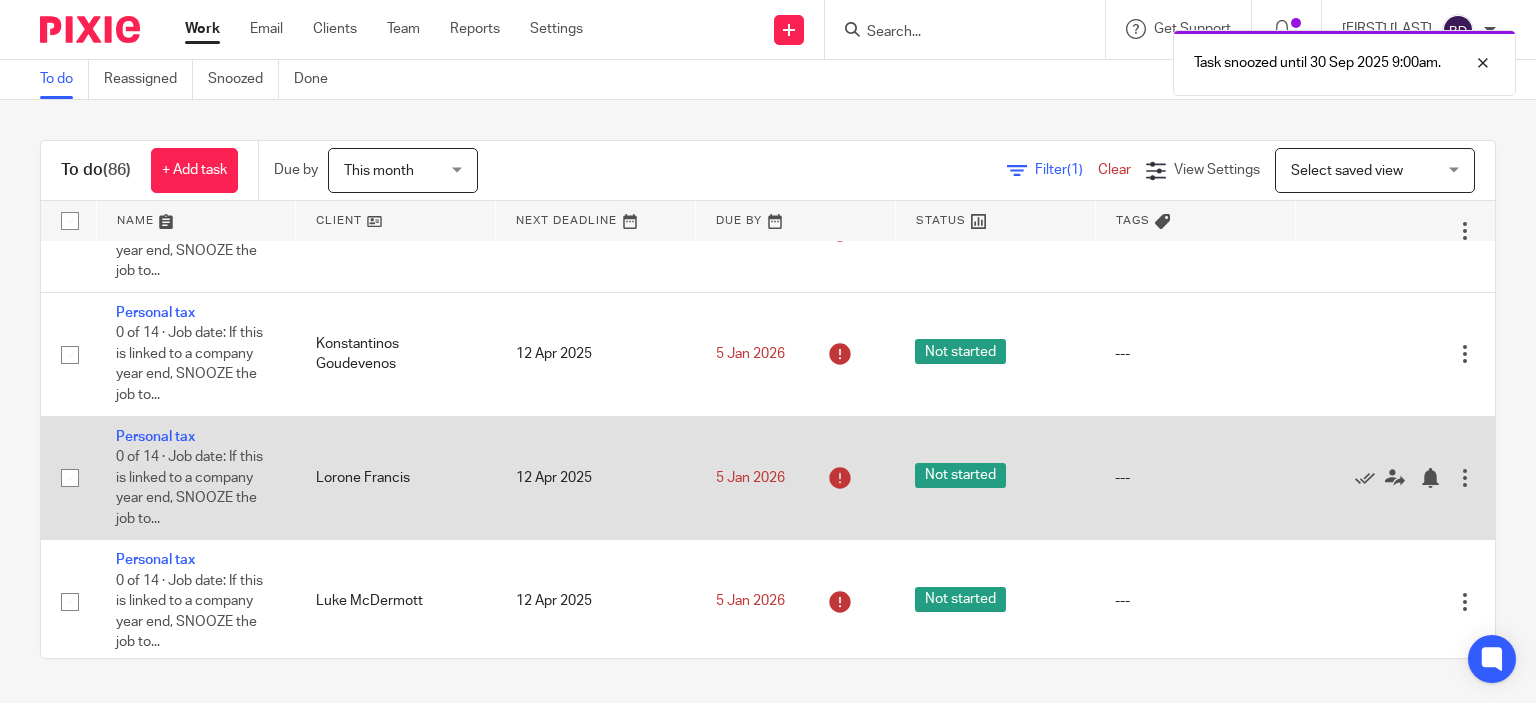 scroll, scrollTop: 2500, scrollLeft: 0, axis: vertical 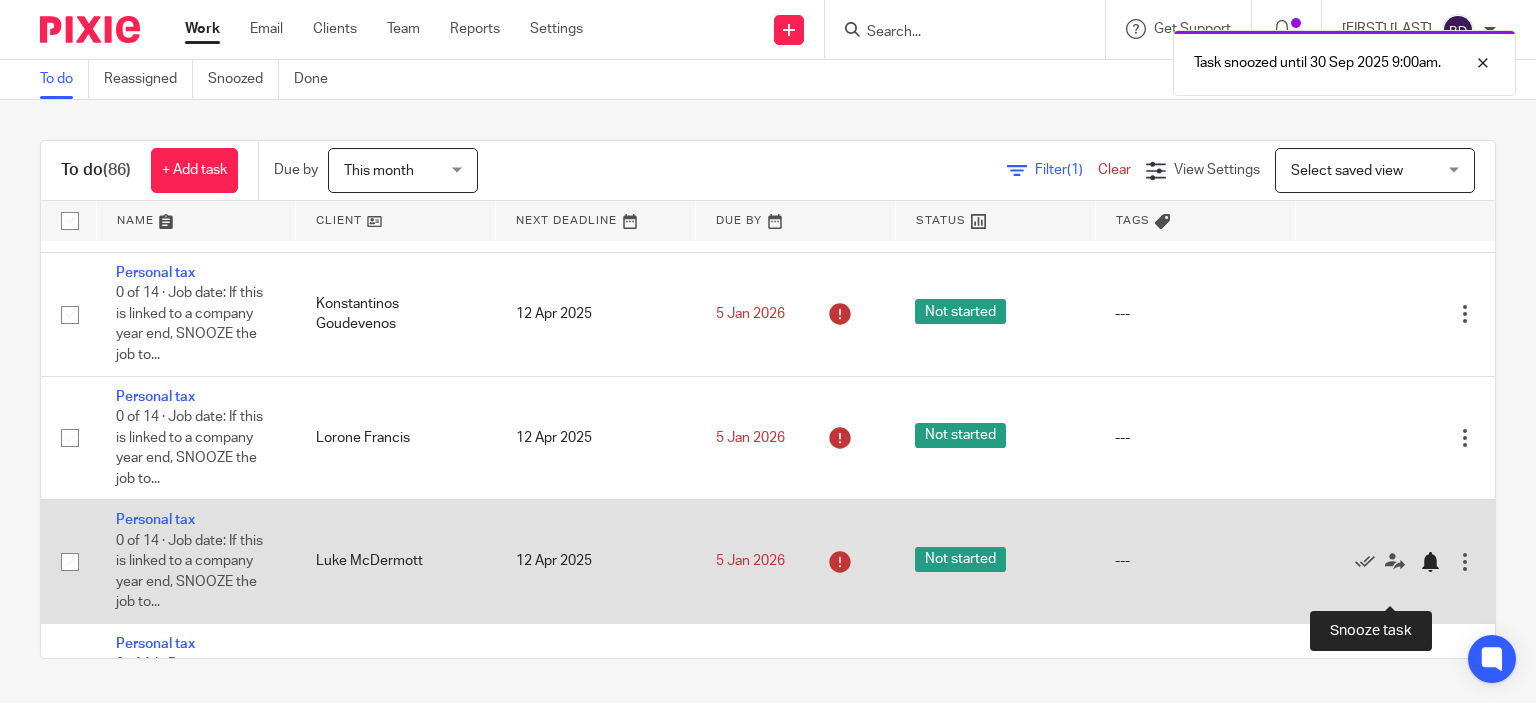 click at bounding box center (1430, 562) 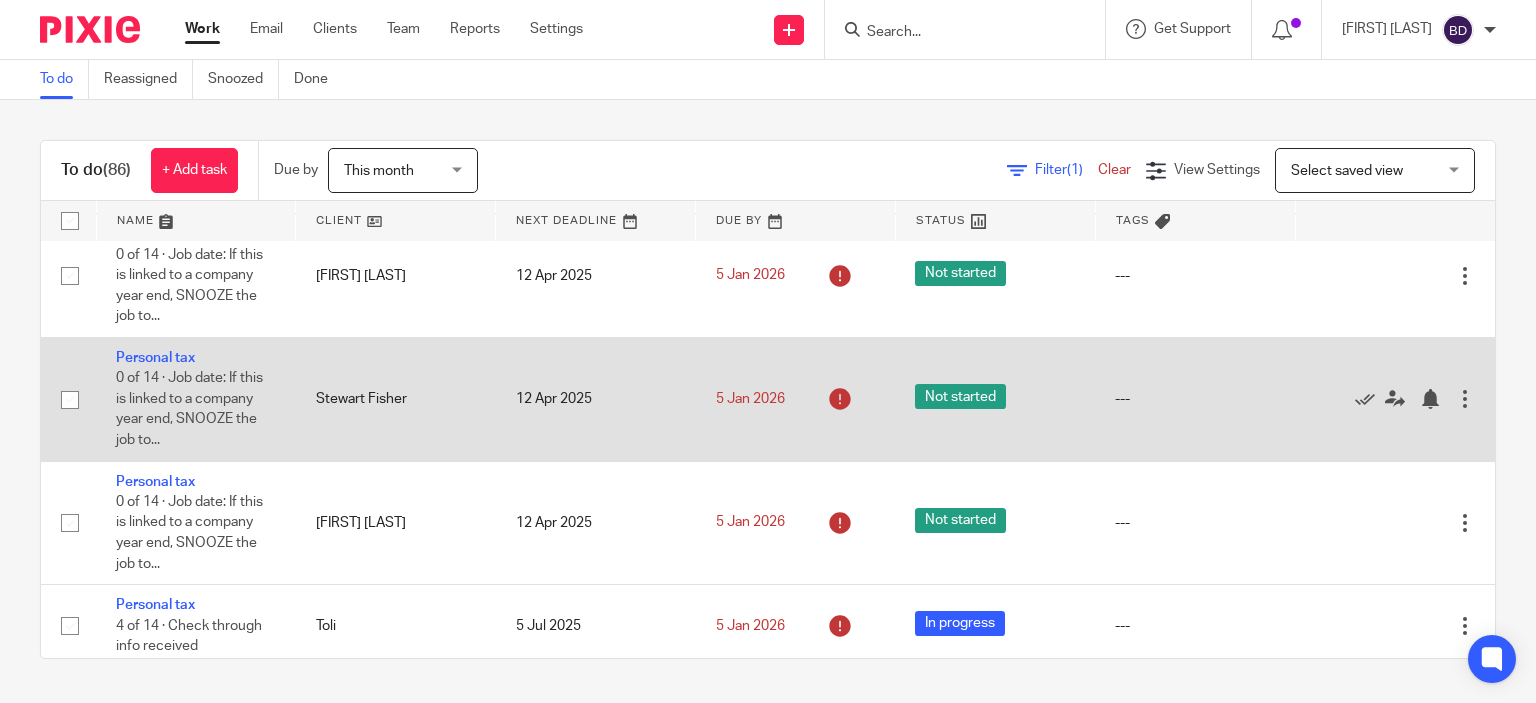 scroll, scrollTop: 5000, scrollLeft: 0, axis: vertical 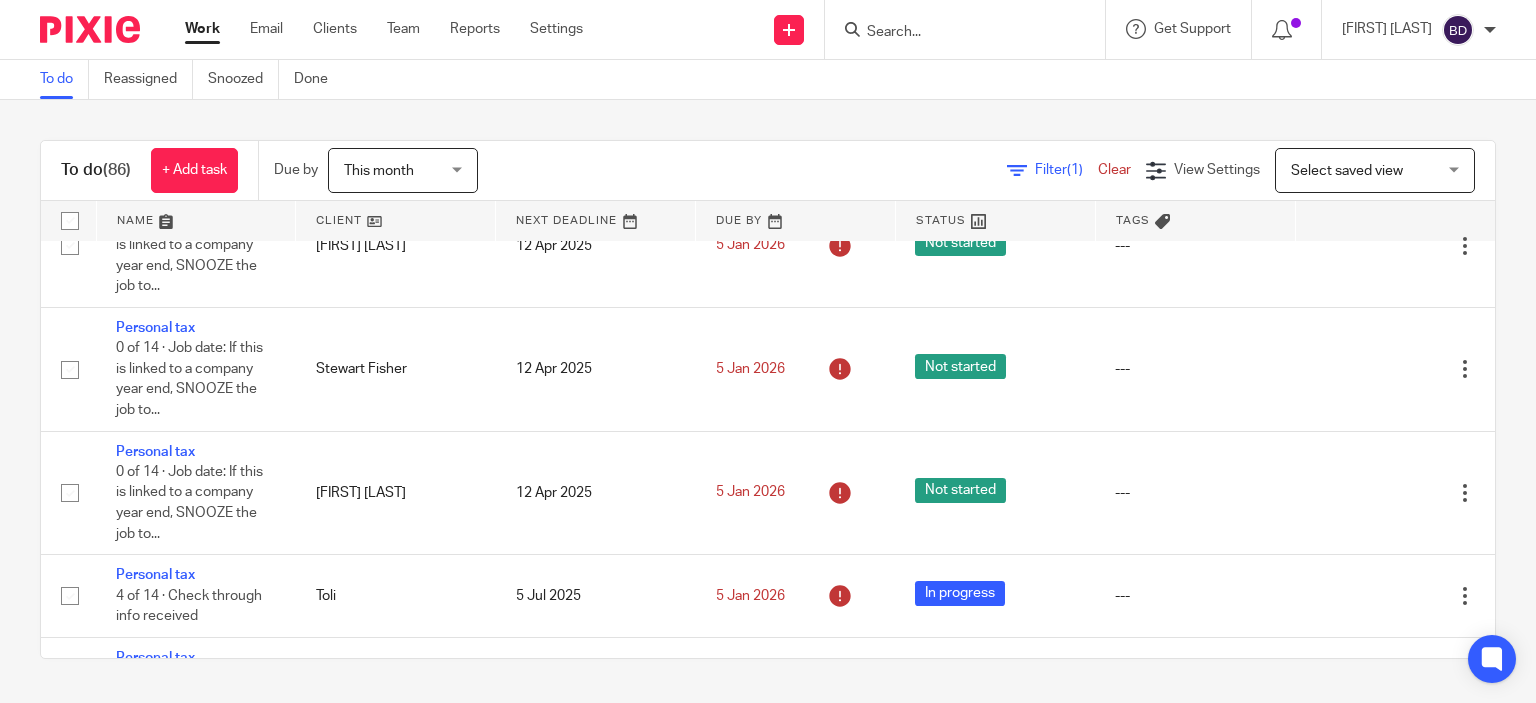 click at bounding box center [955, 33] 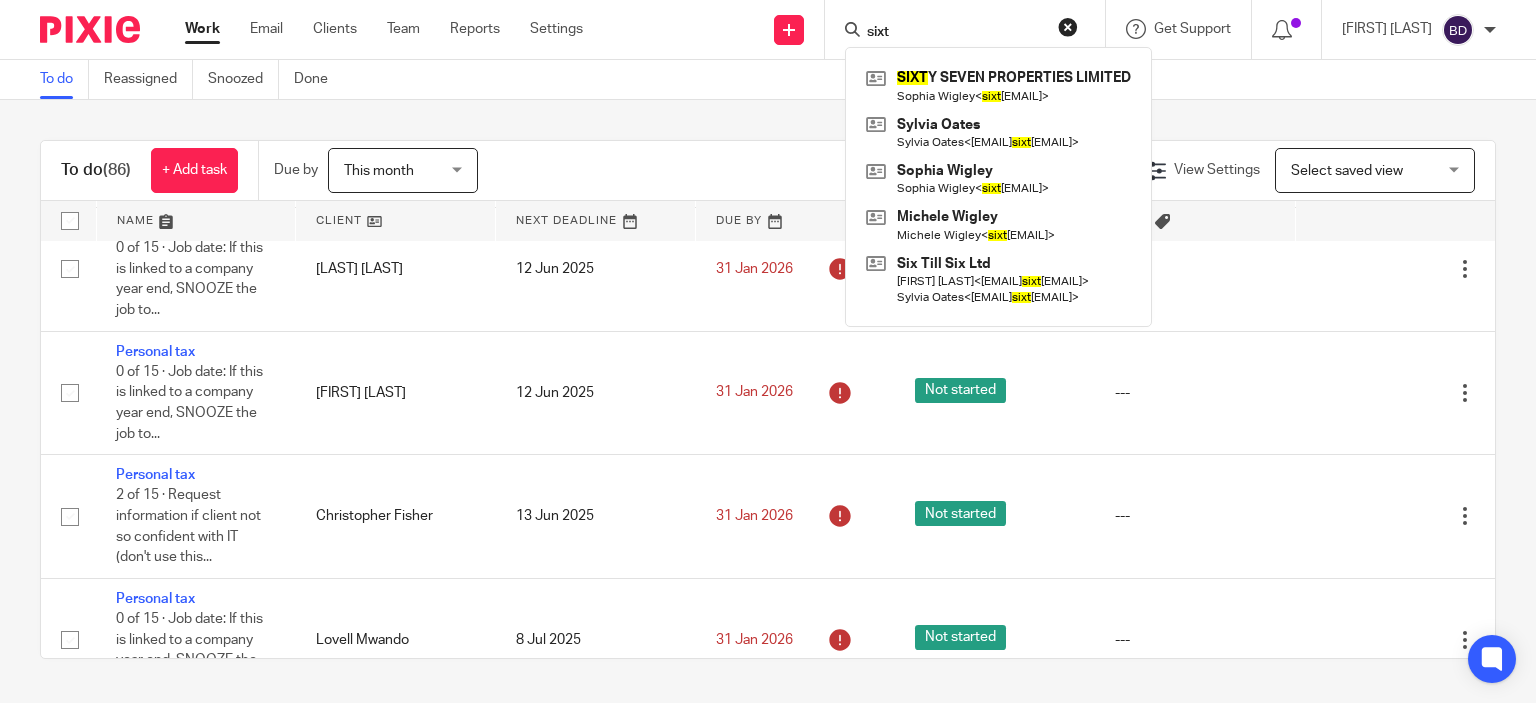 scroll, scrollTop: 9021, scrollLeft: 0, axis: vertical 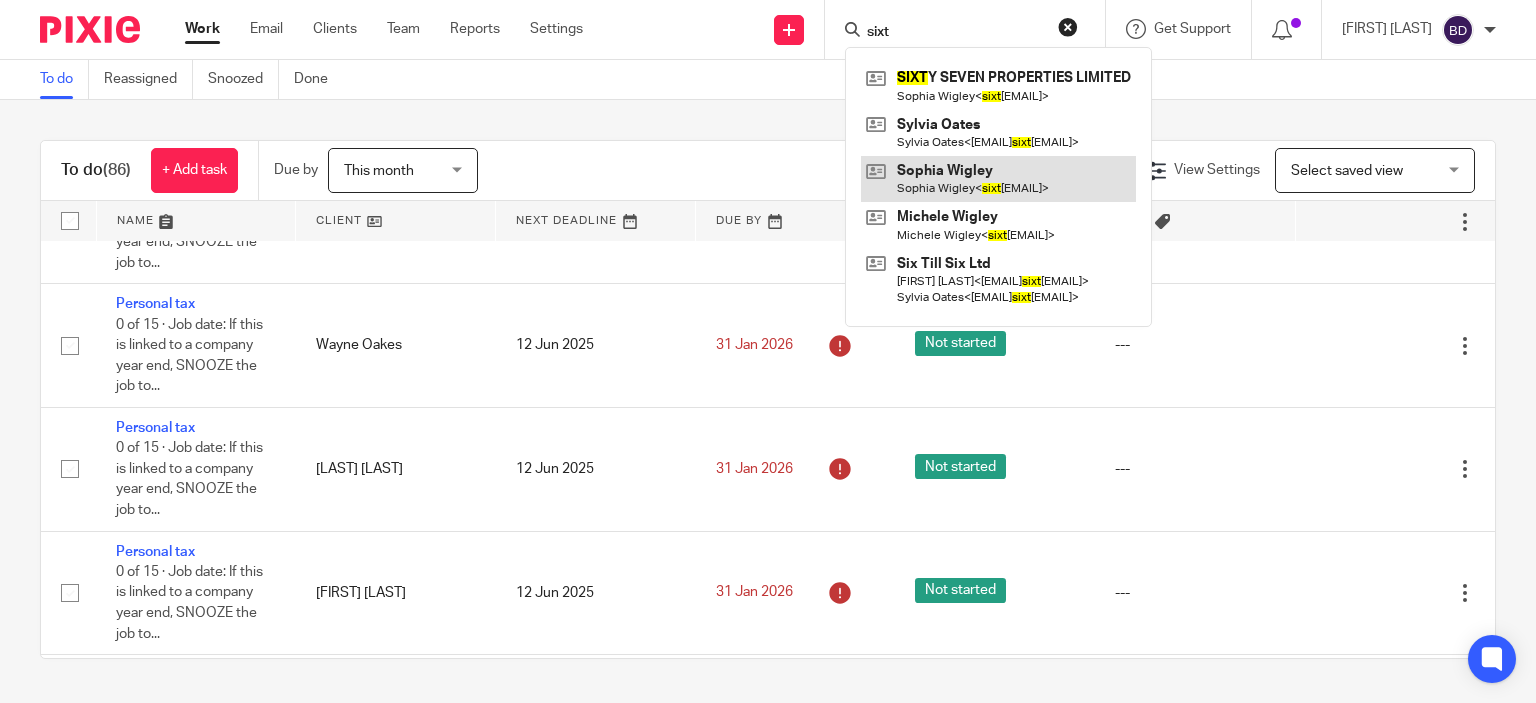type on "sixt" 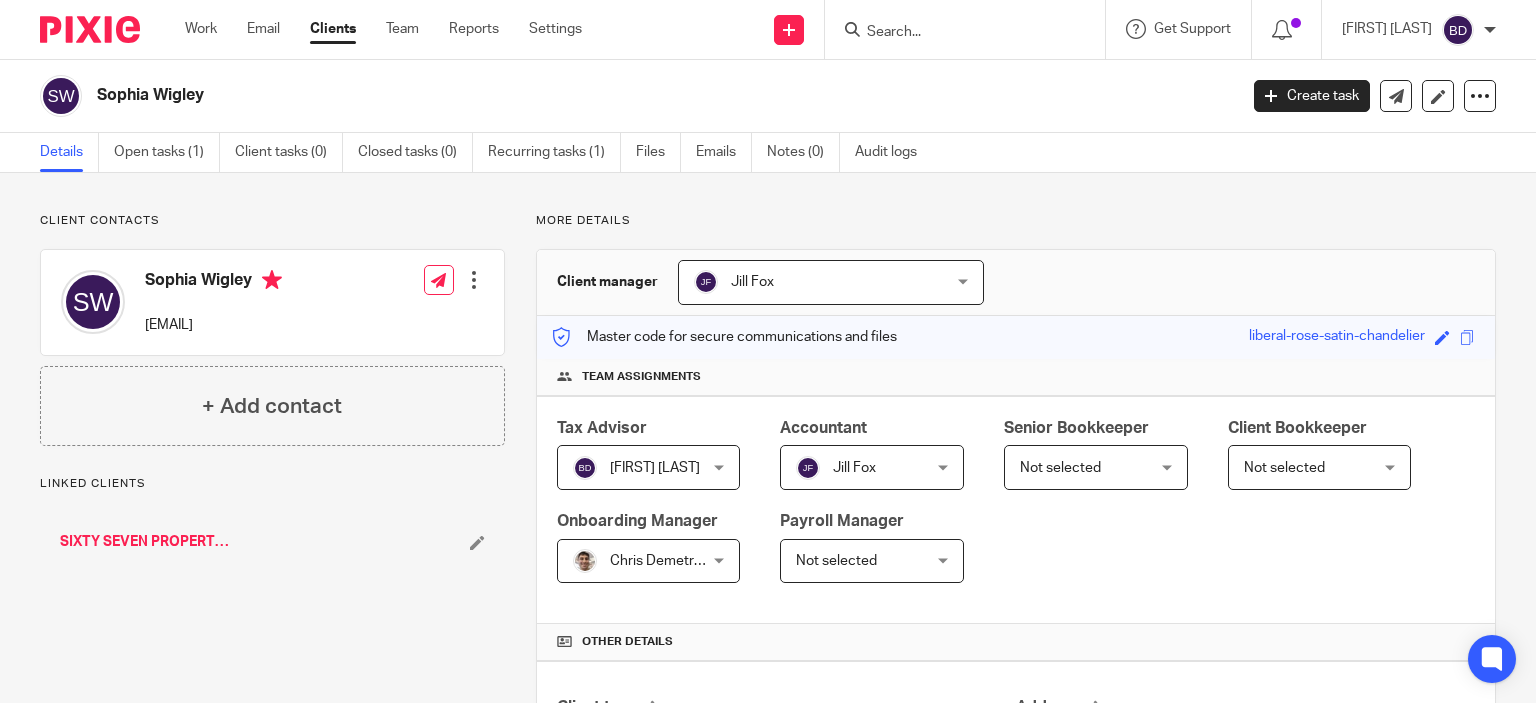 scroll, scrollTop: 0, scrollLeft: 0, axis: both 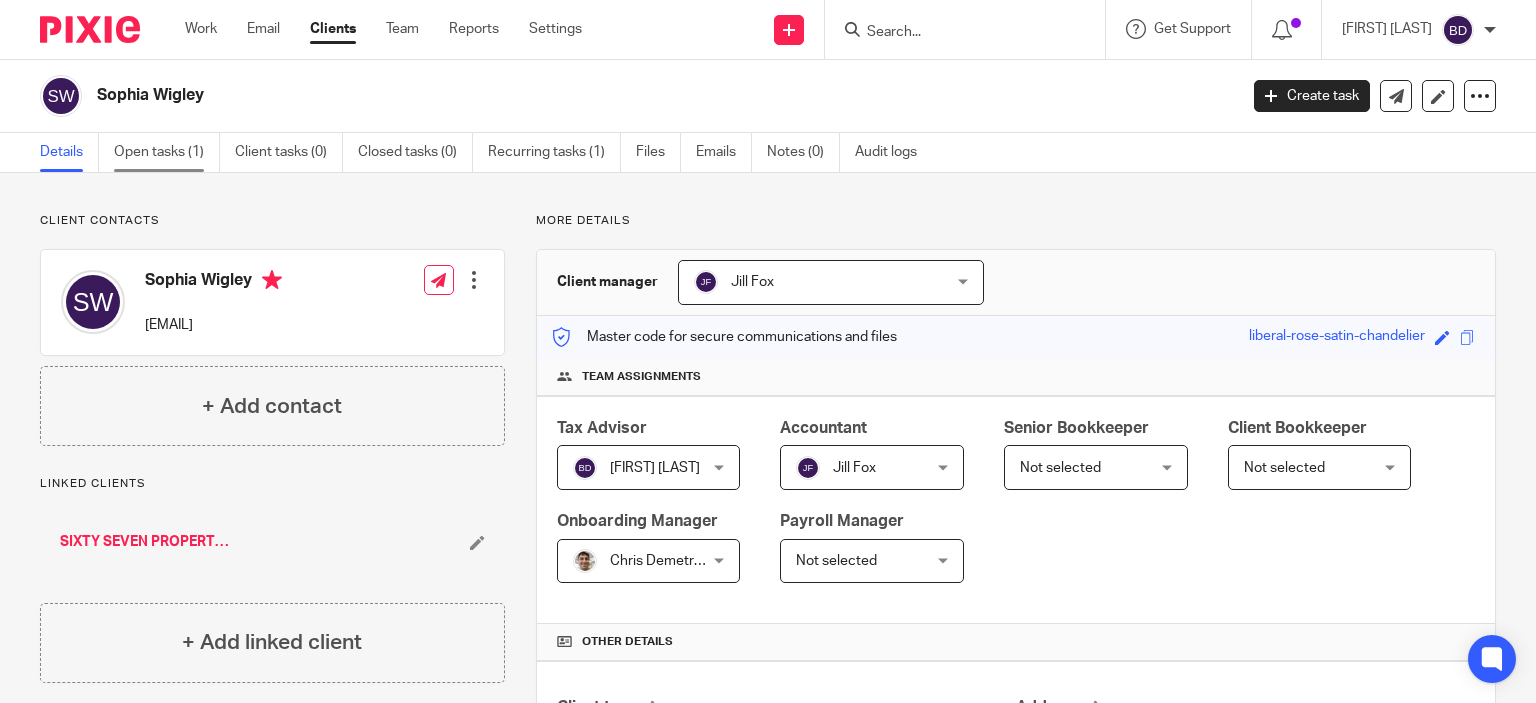 click on "Open tasks (1)" at bounding box center [167, 152] 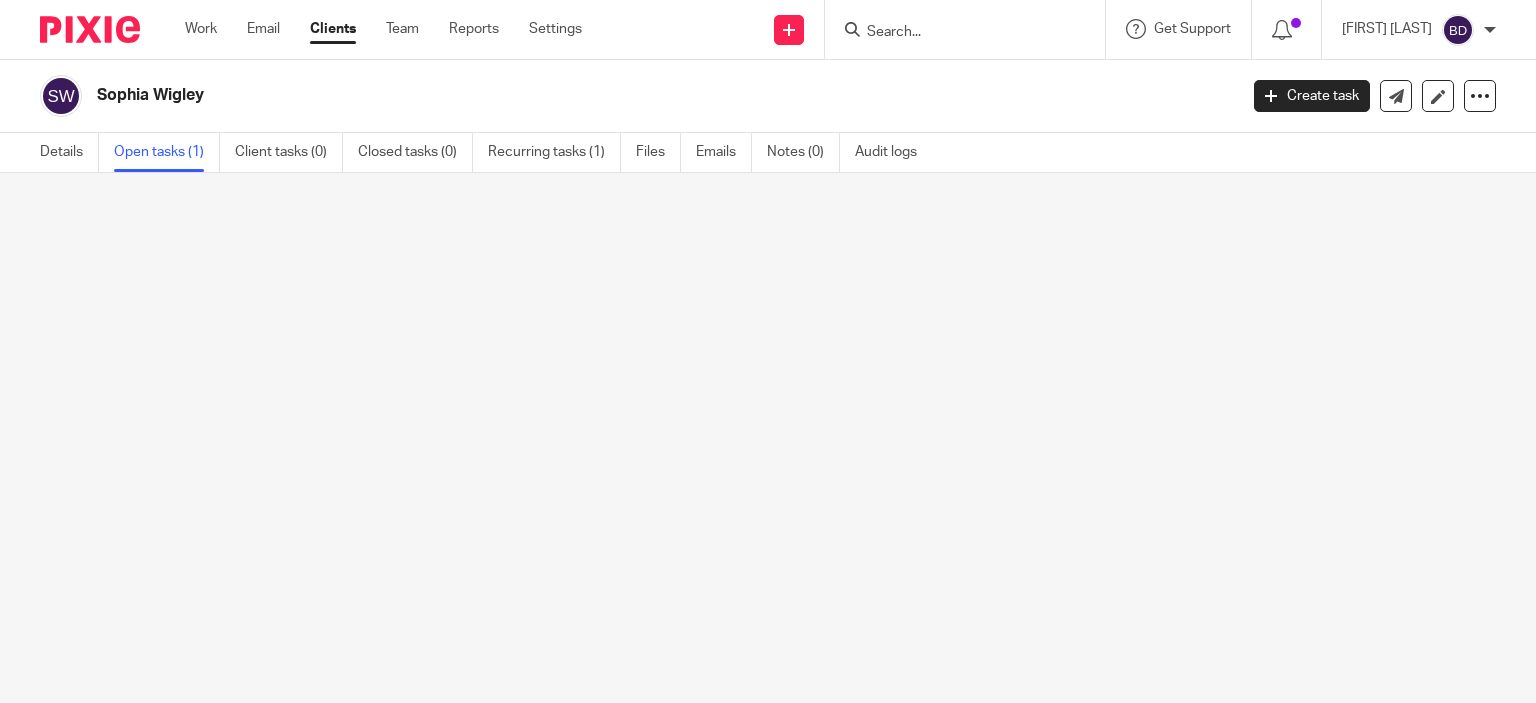 scroll, scrollTop: 0, scrollLeft: 0, axis: both 